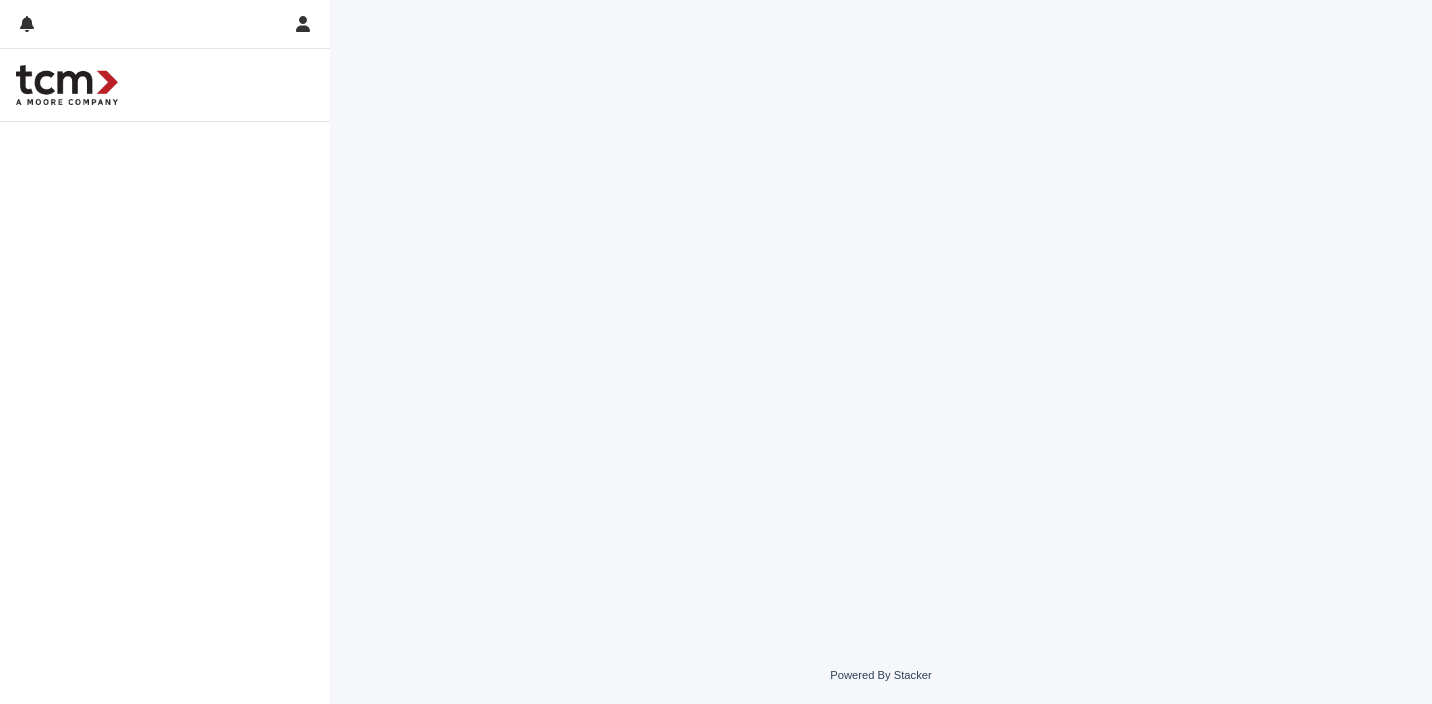 scroll, scrollTop: 0, scrollLeft: 0, axis: both 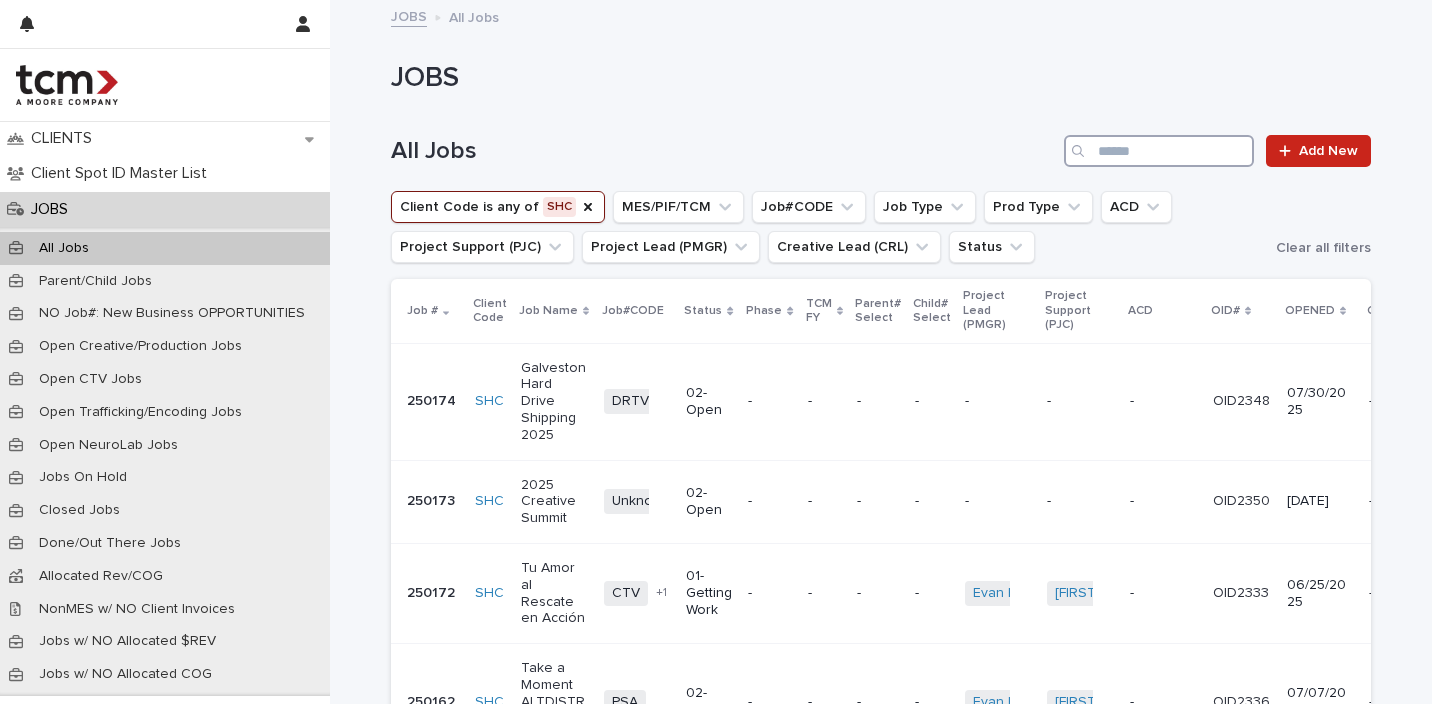click at bounding box center (1159, 151) 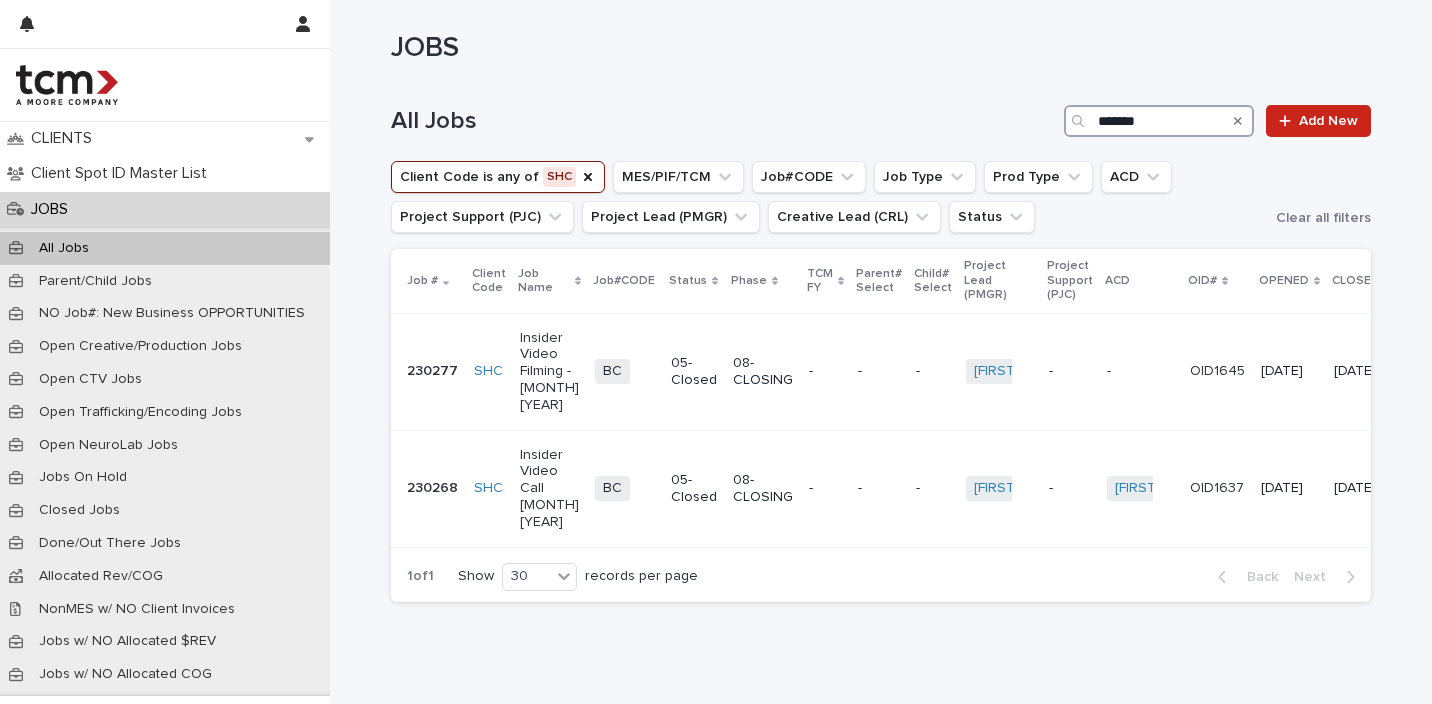 scroll, scrollTop: 41, scrollLeft: 0, axis: vertical 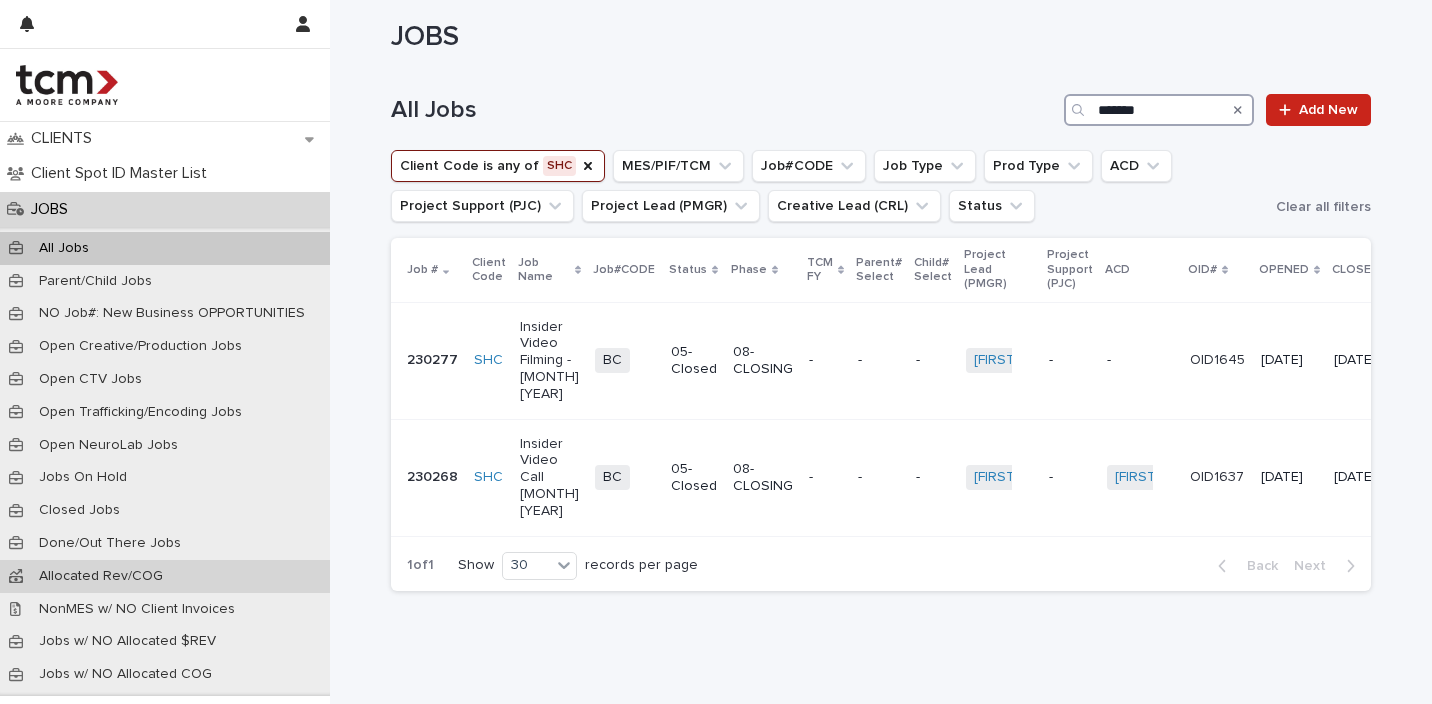 type on "*******" 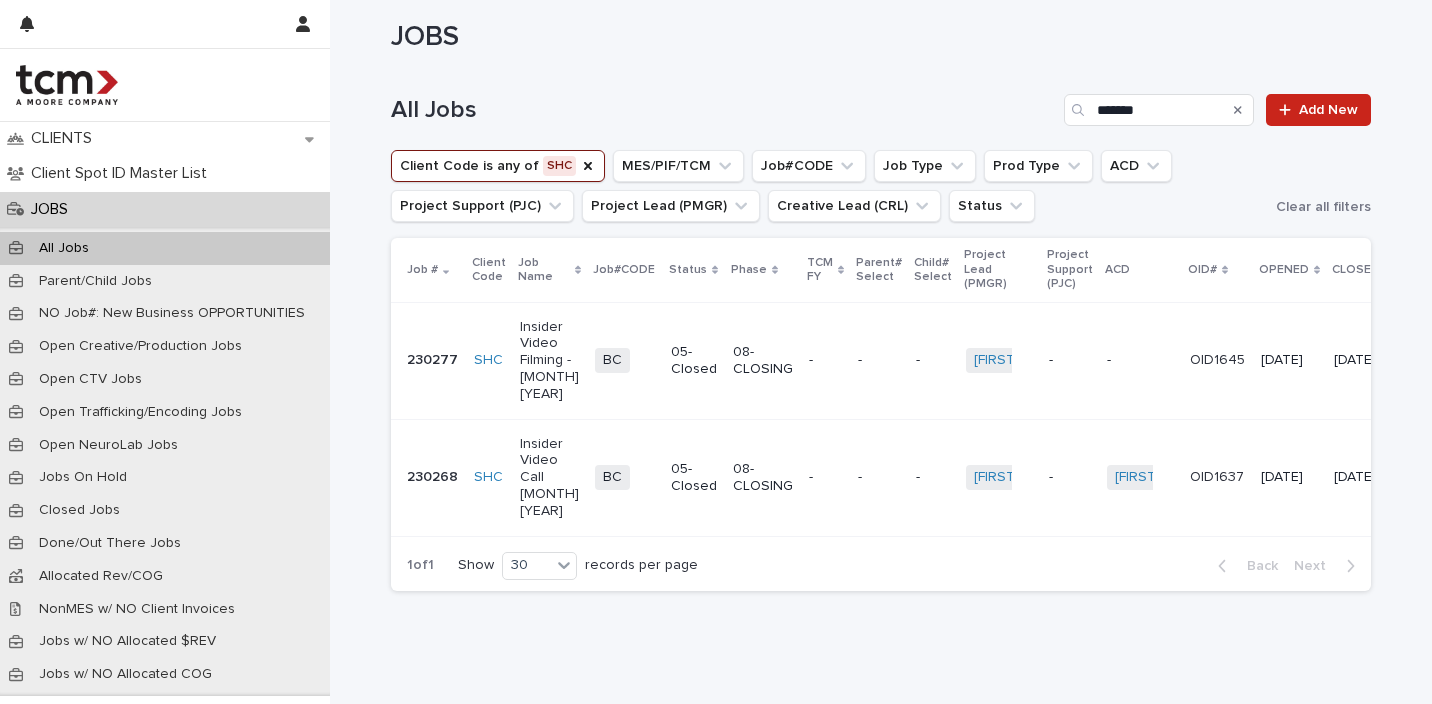 click on "Insider Video Call September 2023" at bounding box center (549, 478) 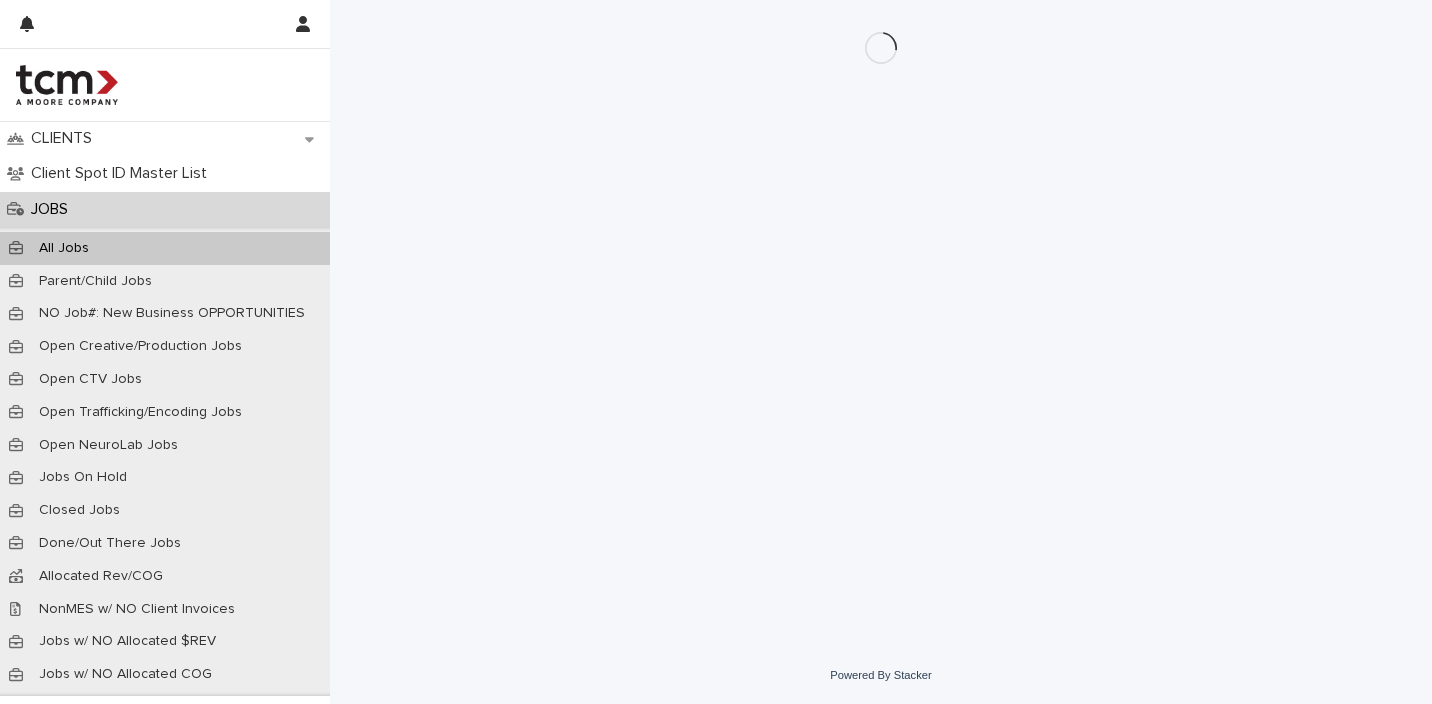 scroll, scrollTop: 0, scrollLeft: 0, axis: both 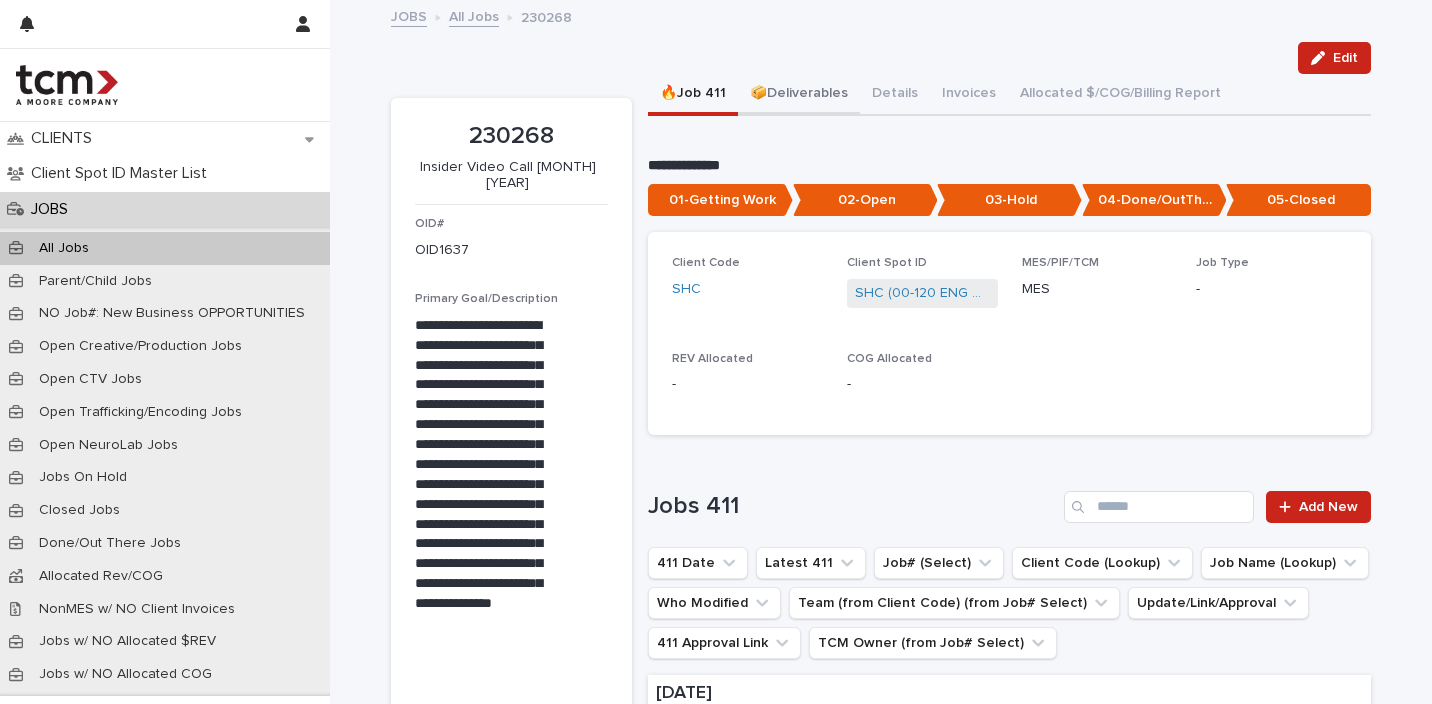 click on "📦Deliverables" at bounding box center [799, 95] 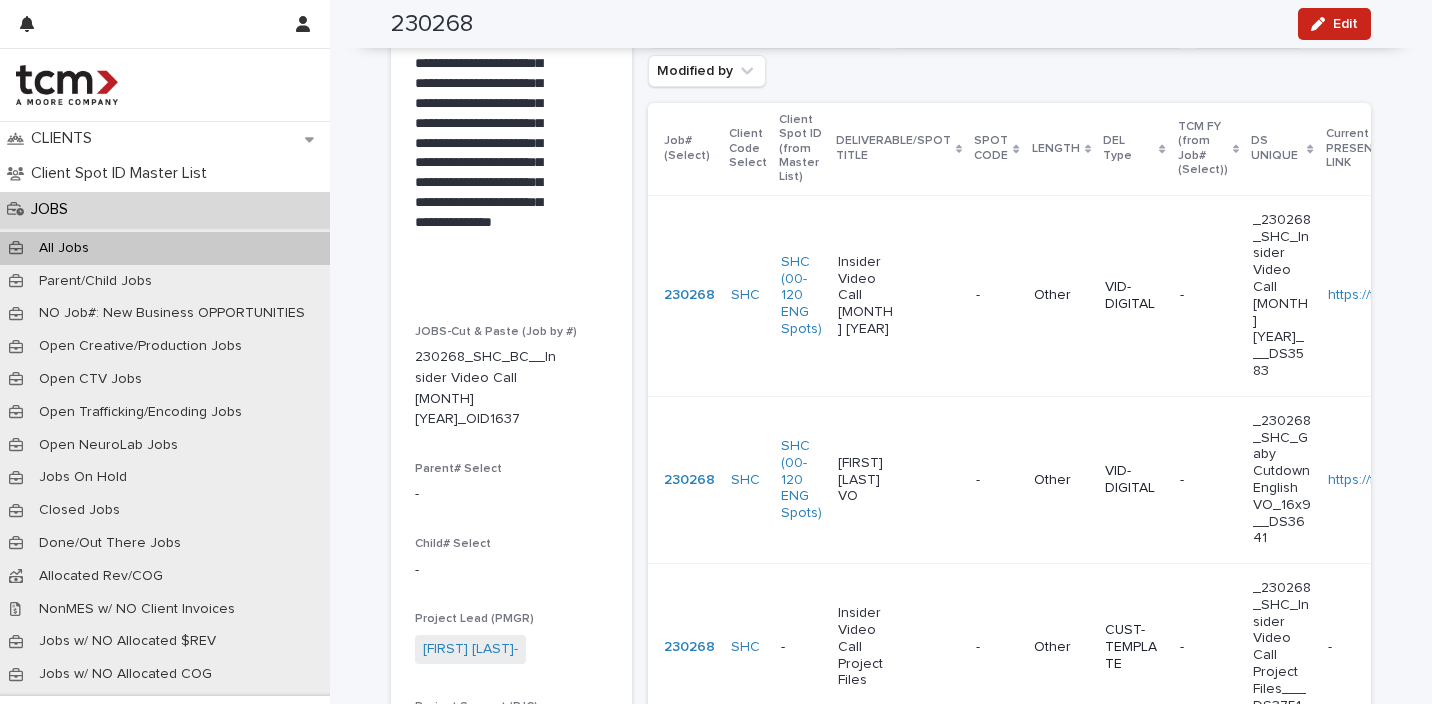 scroll, scrollTop: 433, scrollLeft: 0, axis: vertical 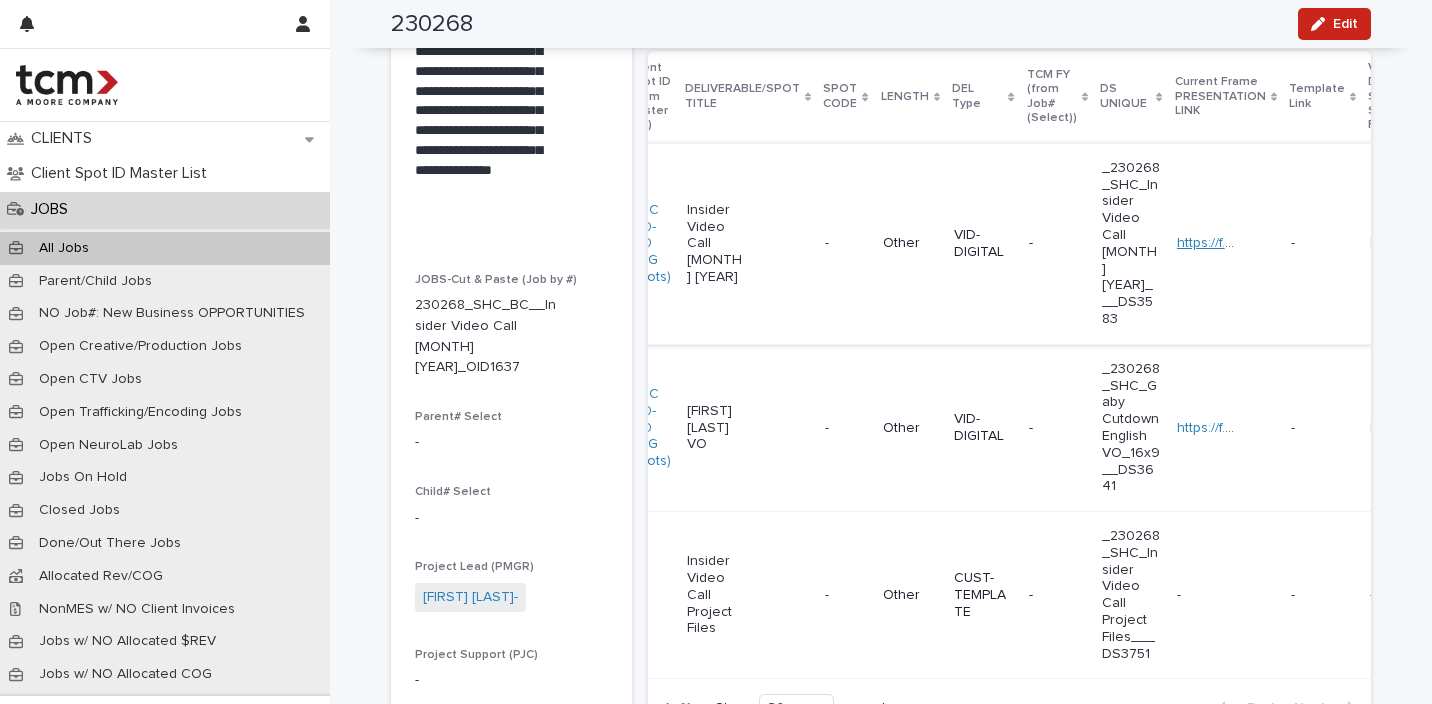 click on "https://f.io/0YkeYojP" at bounding box center (1238, 243) 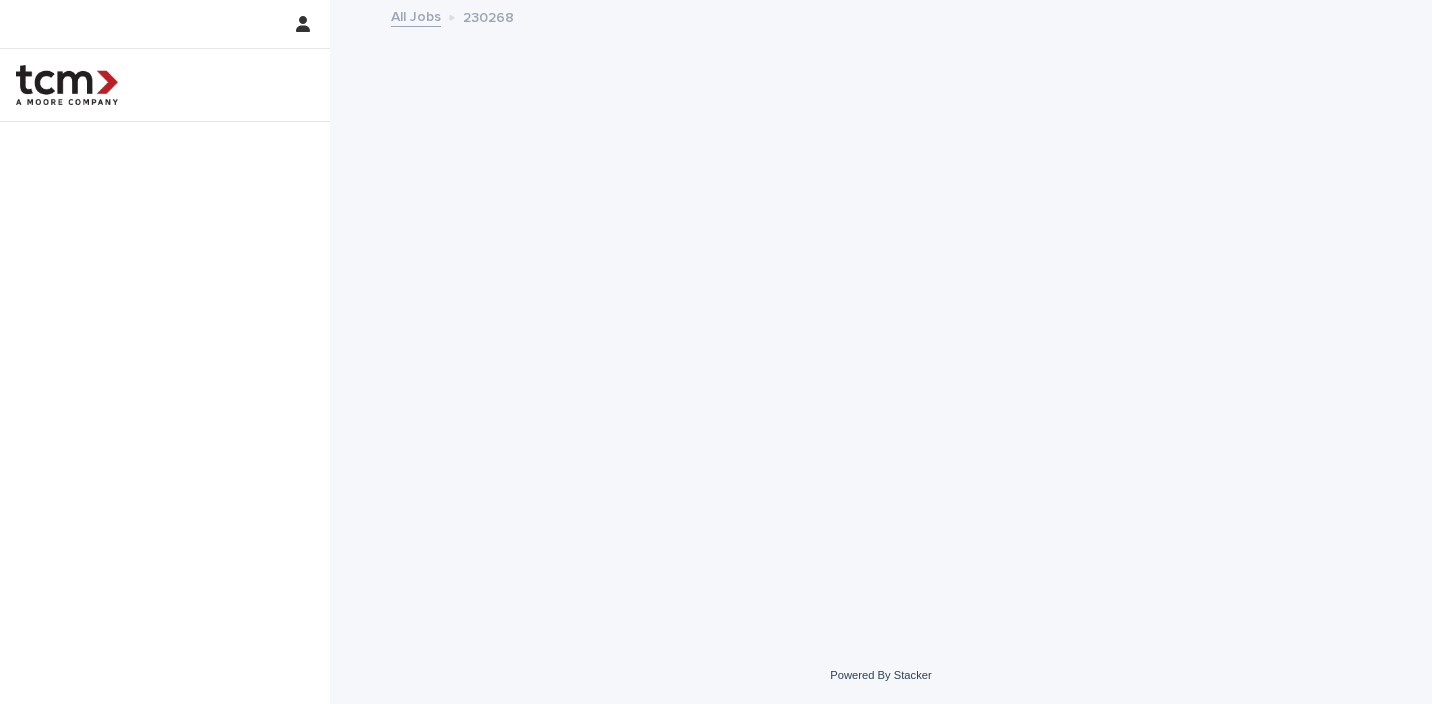 scroll, scrollTop: 0, scrollLeft: 0, axis: both 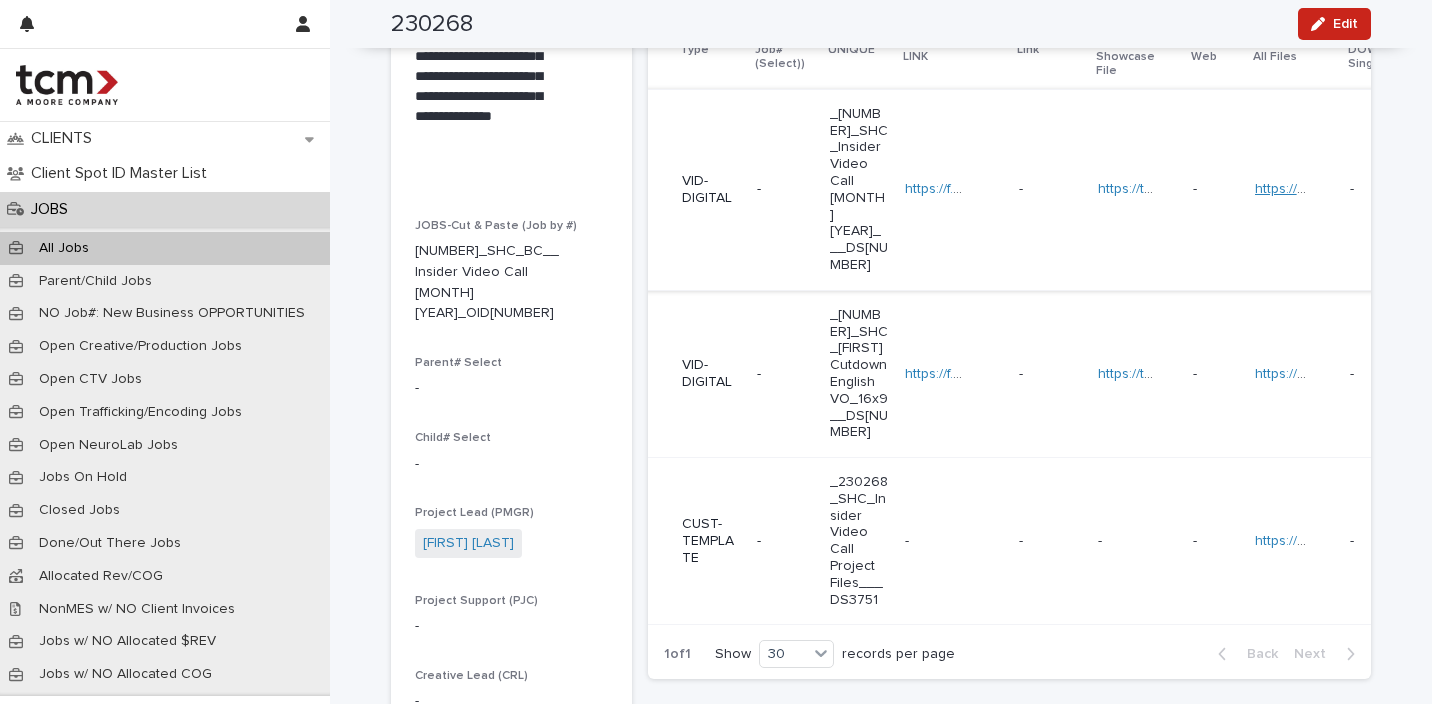 click on "https://www.dropbox.com/scl/fo/rk2yz4clirqwmxqhjhjyn/h?rlkey=eyw56e1jb081o1zb9ip0gk2ww&dl=0" at bounding box center (1566, 189) 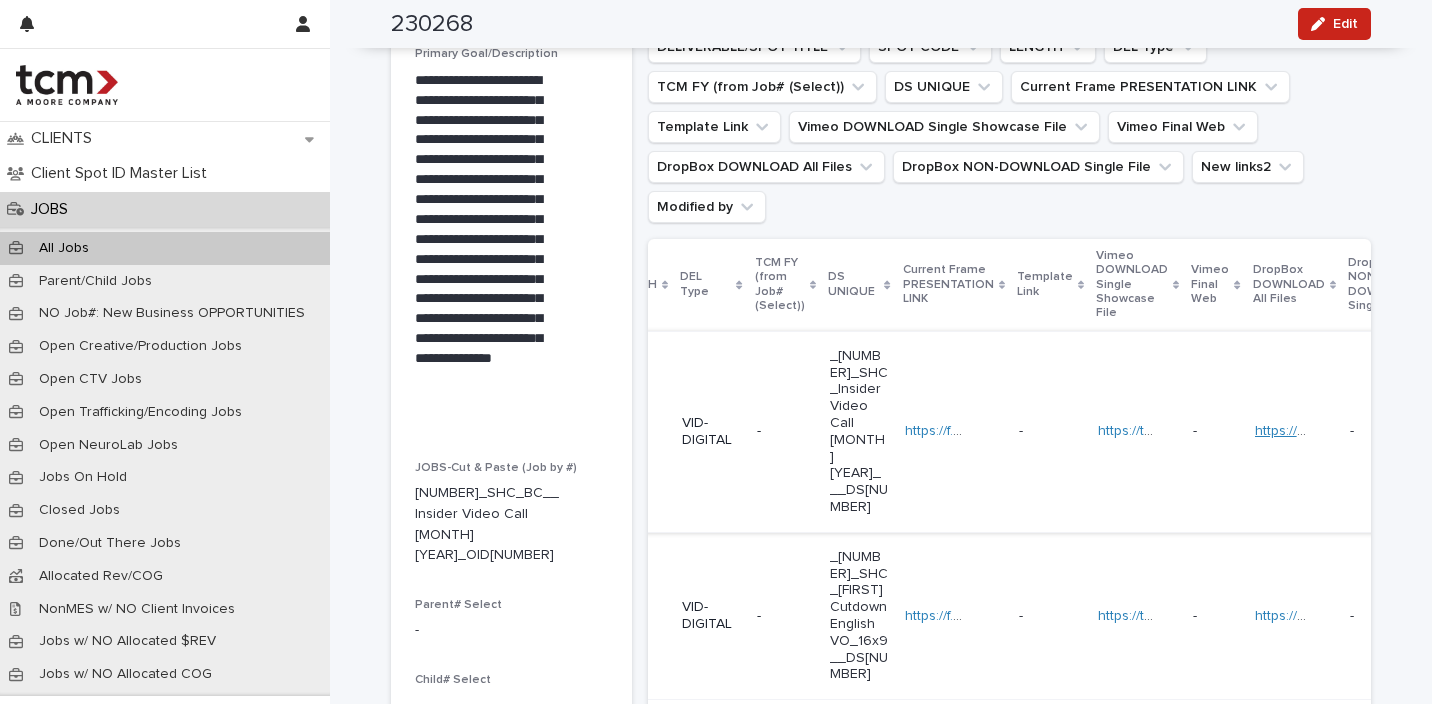 scroll, scrollTop: 0, scrollLeft: 0, axis: both 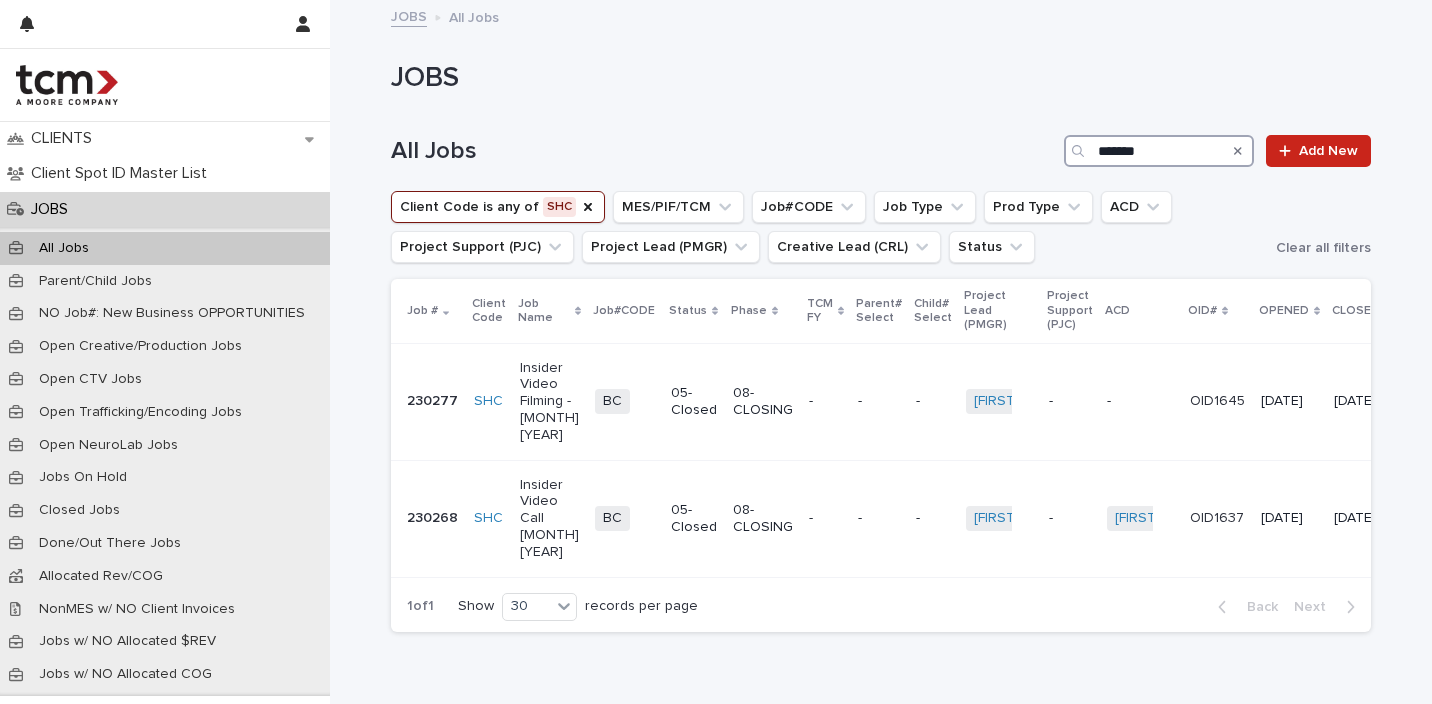 click on "*******" at bounding box center [1159, 151] 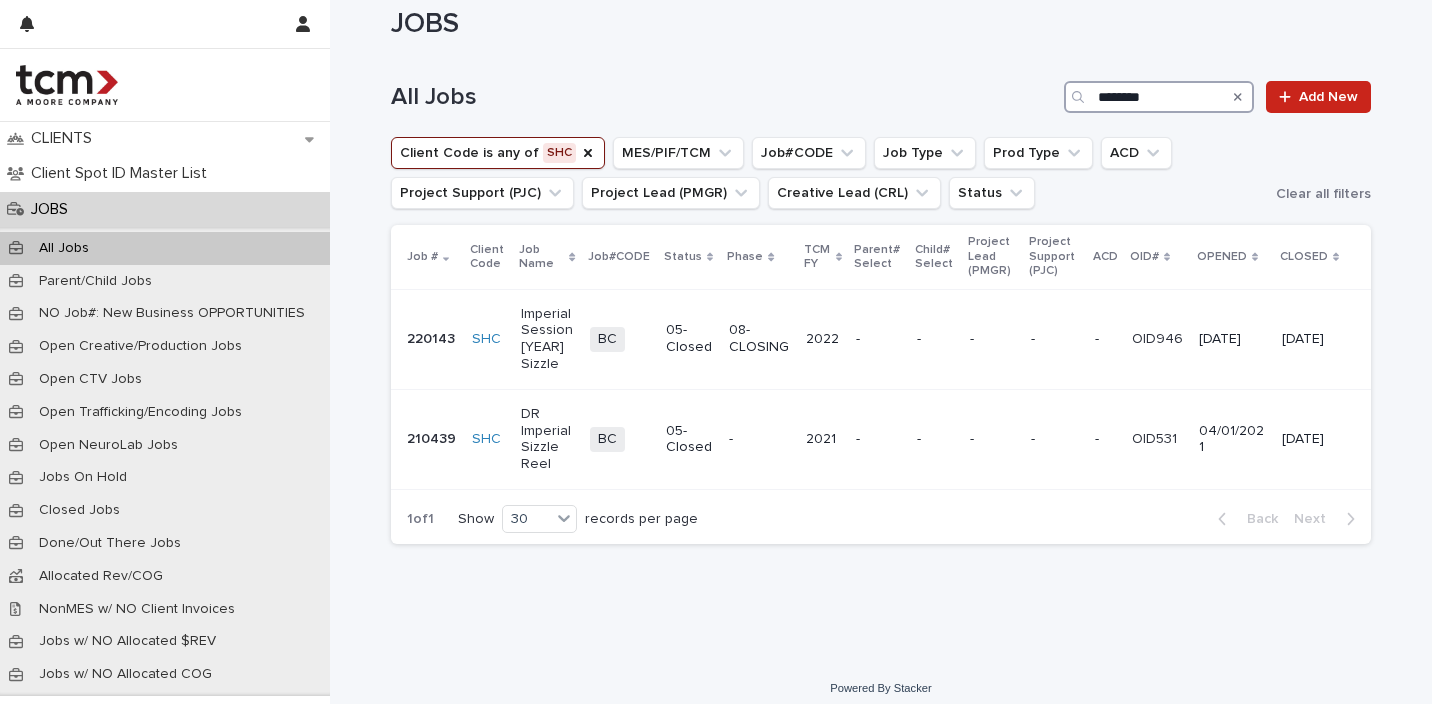 scroll, scrollTop: 69, scrollLeft: 0, axis: vertical 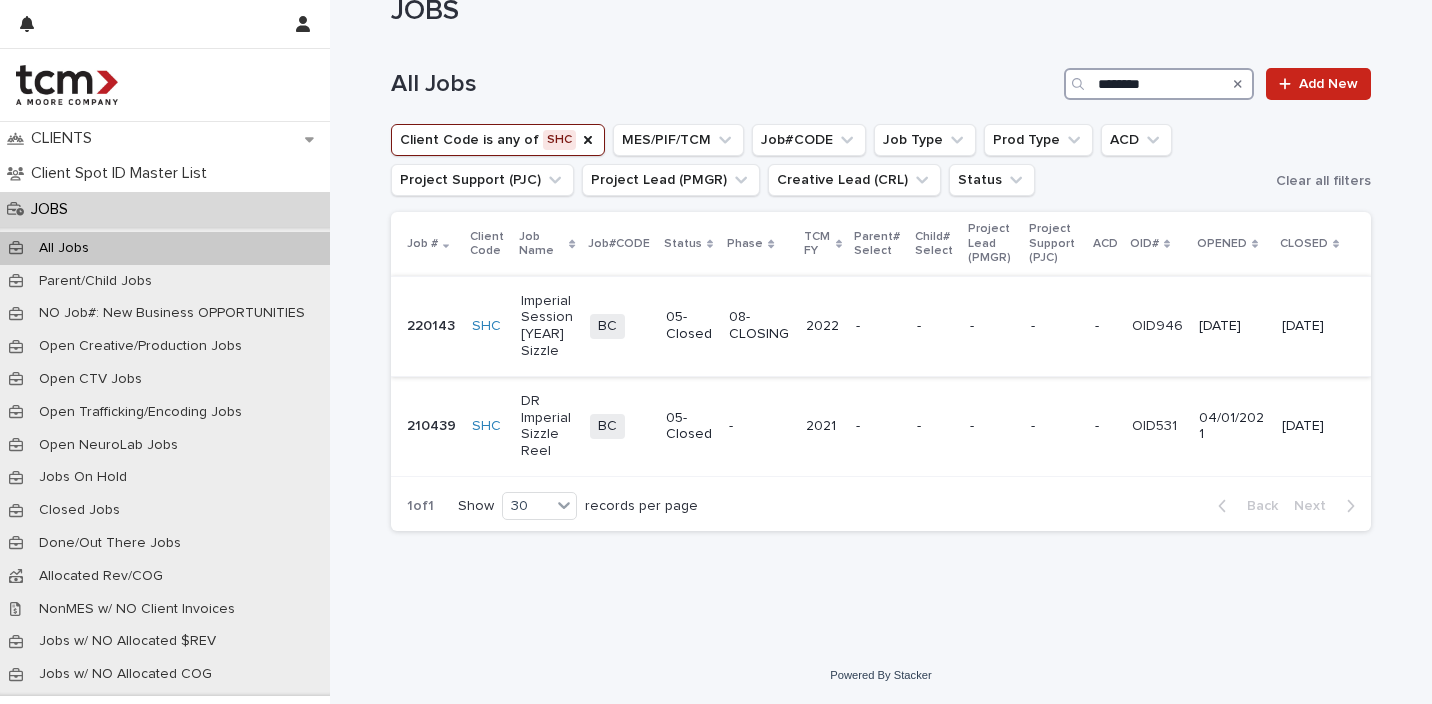 type on "********" 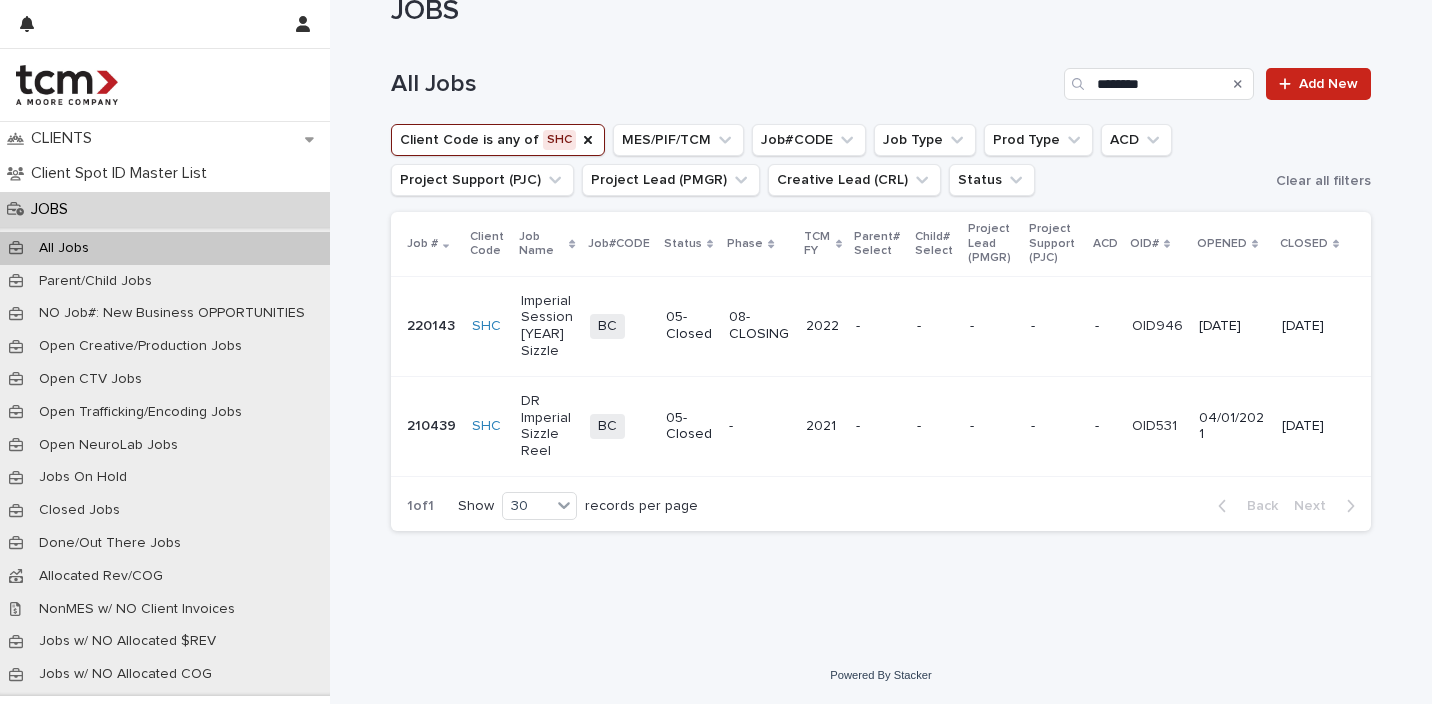 click on "Imperial Session 2022 Sizzle" at bounding box center [547, 326] 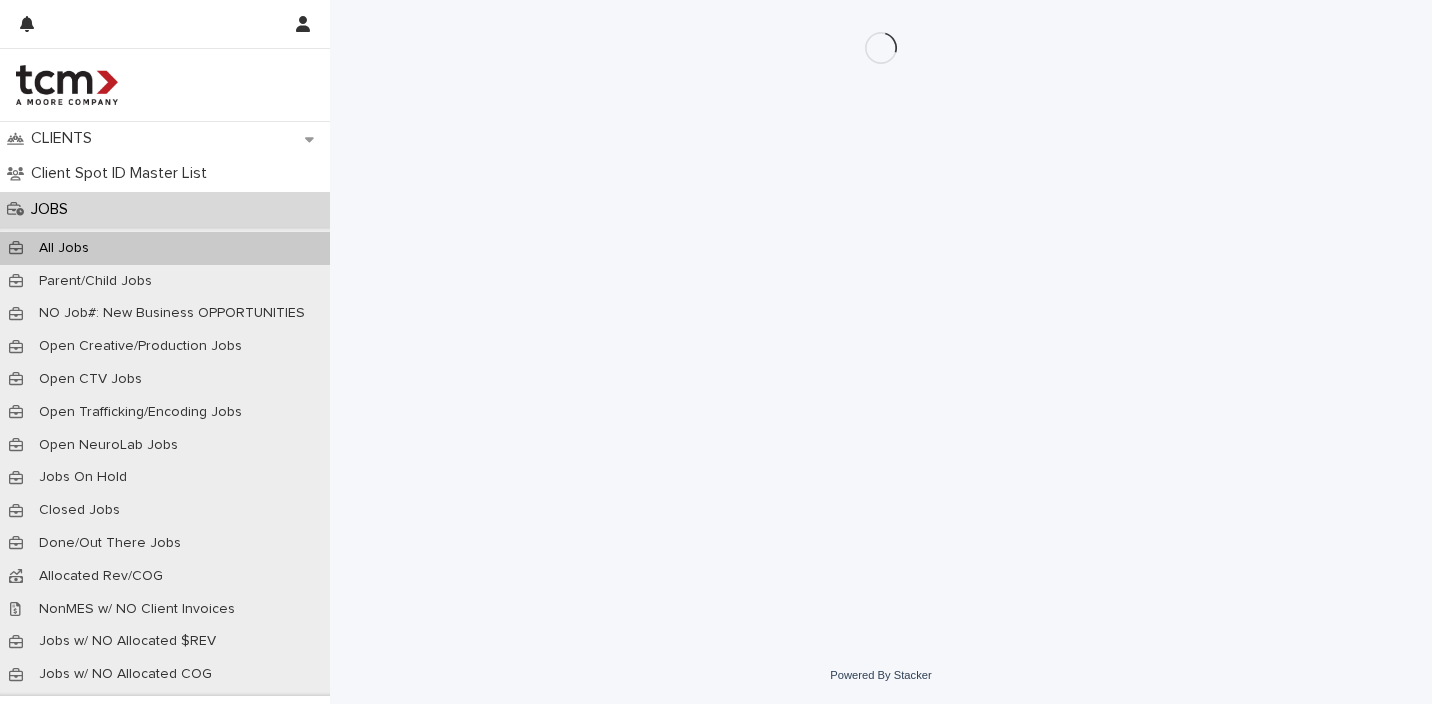 scroll, scrollTop: 0, scrollLeft: 0, axis: both 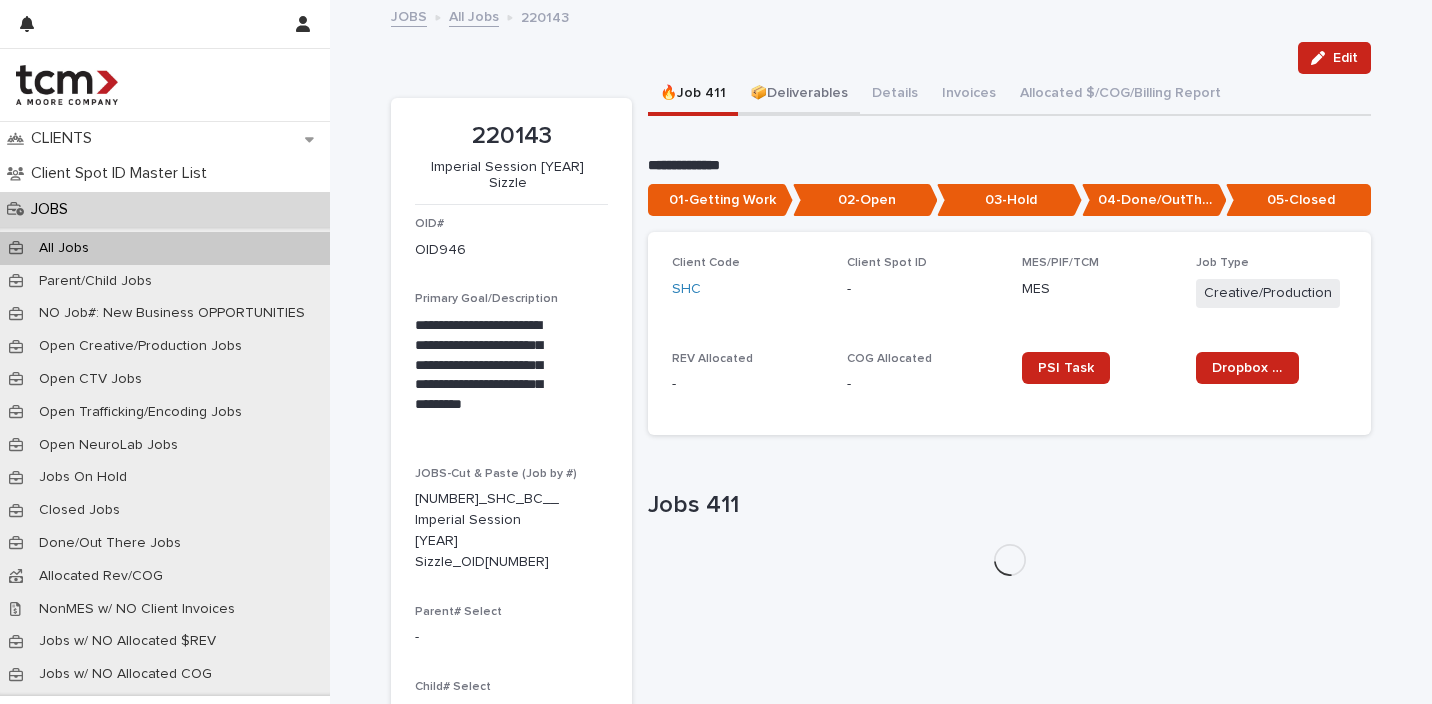 click on "📦Deliverables" at bounding box center (799, 95) 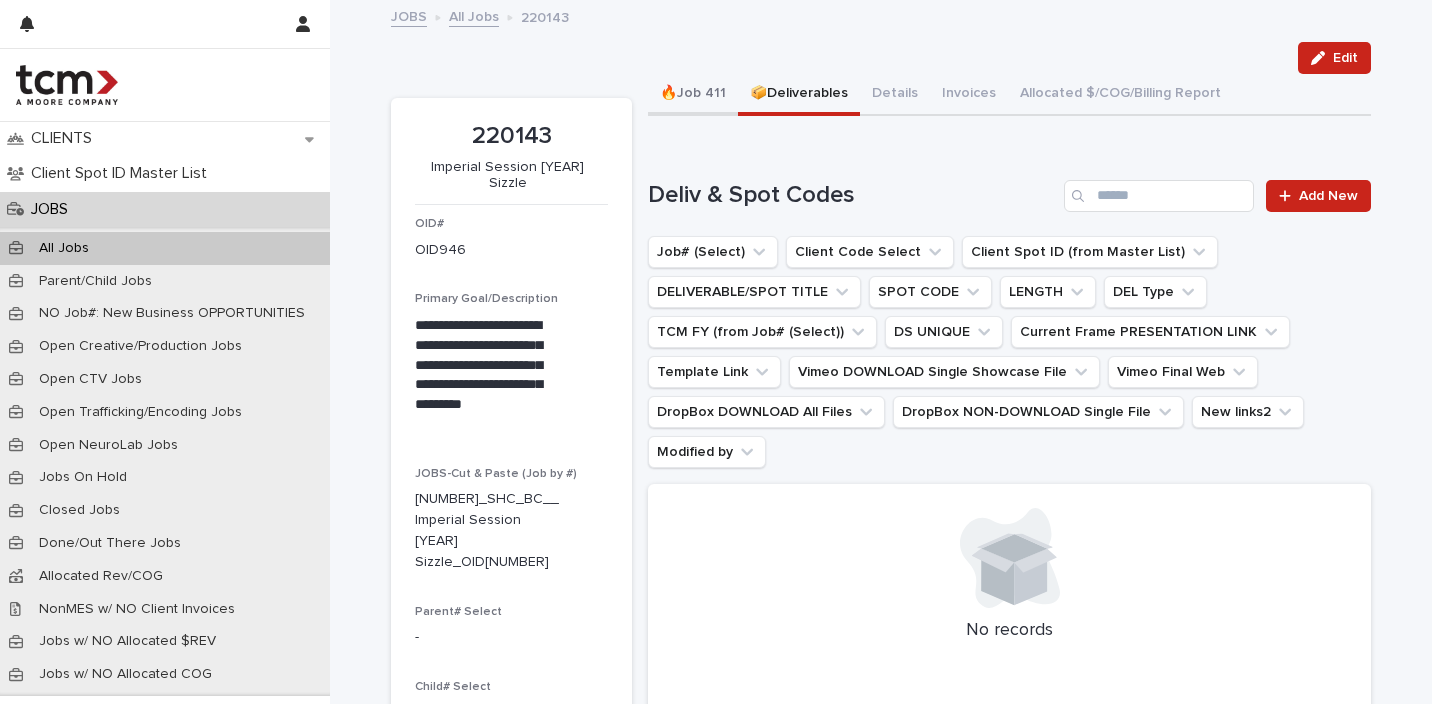click on "🔥Job 411" at bounding box center [693, 95] 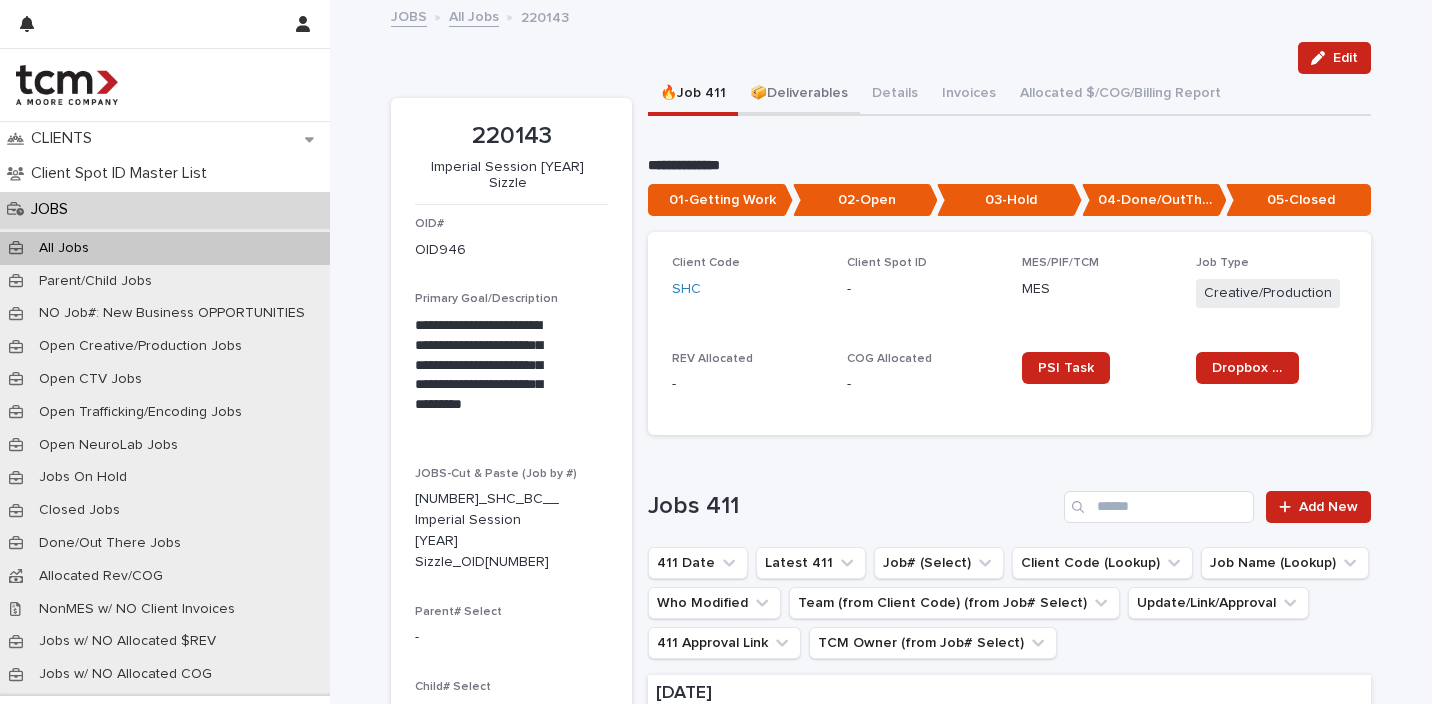 click on "📦Deliverables" at bounding box center (799, 95) 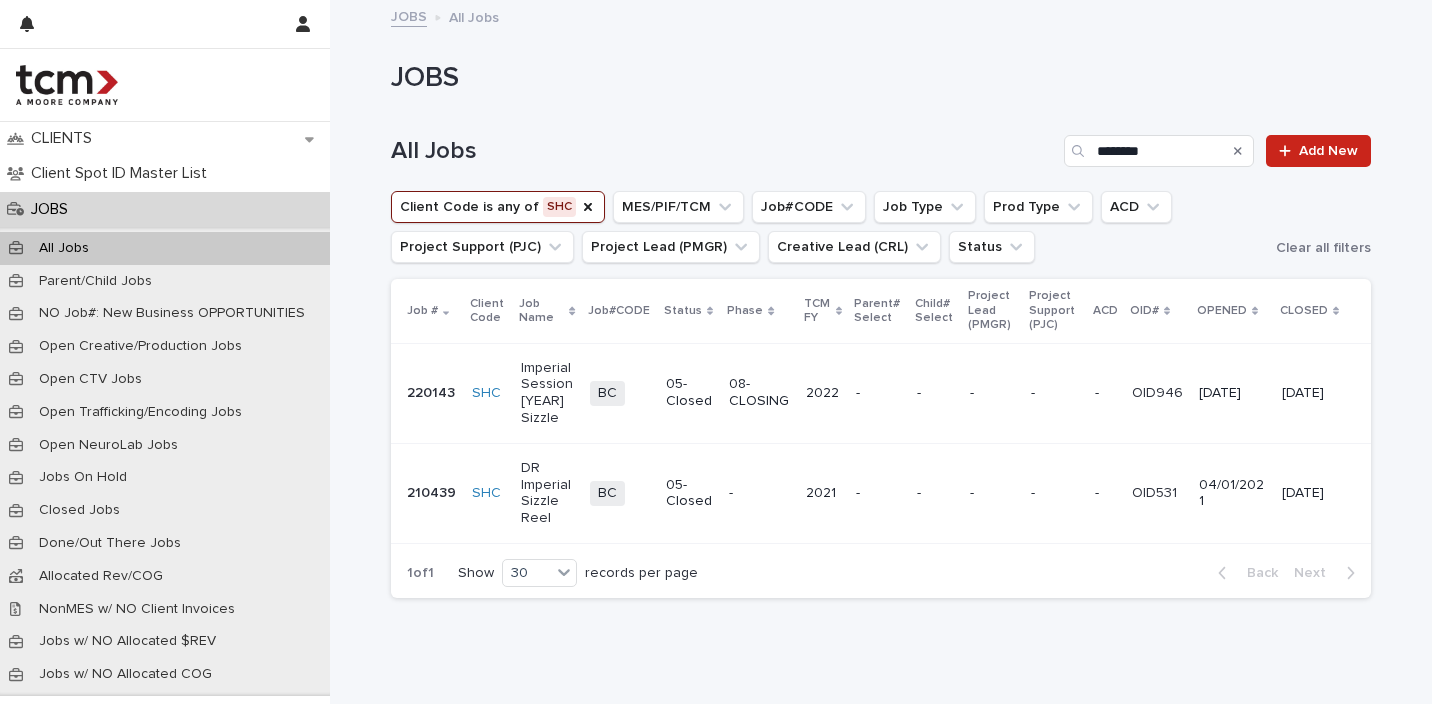 click on "DR Imperial Sizzle Reel" at bounding box center [547, 493] 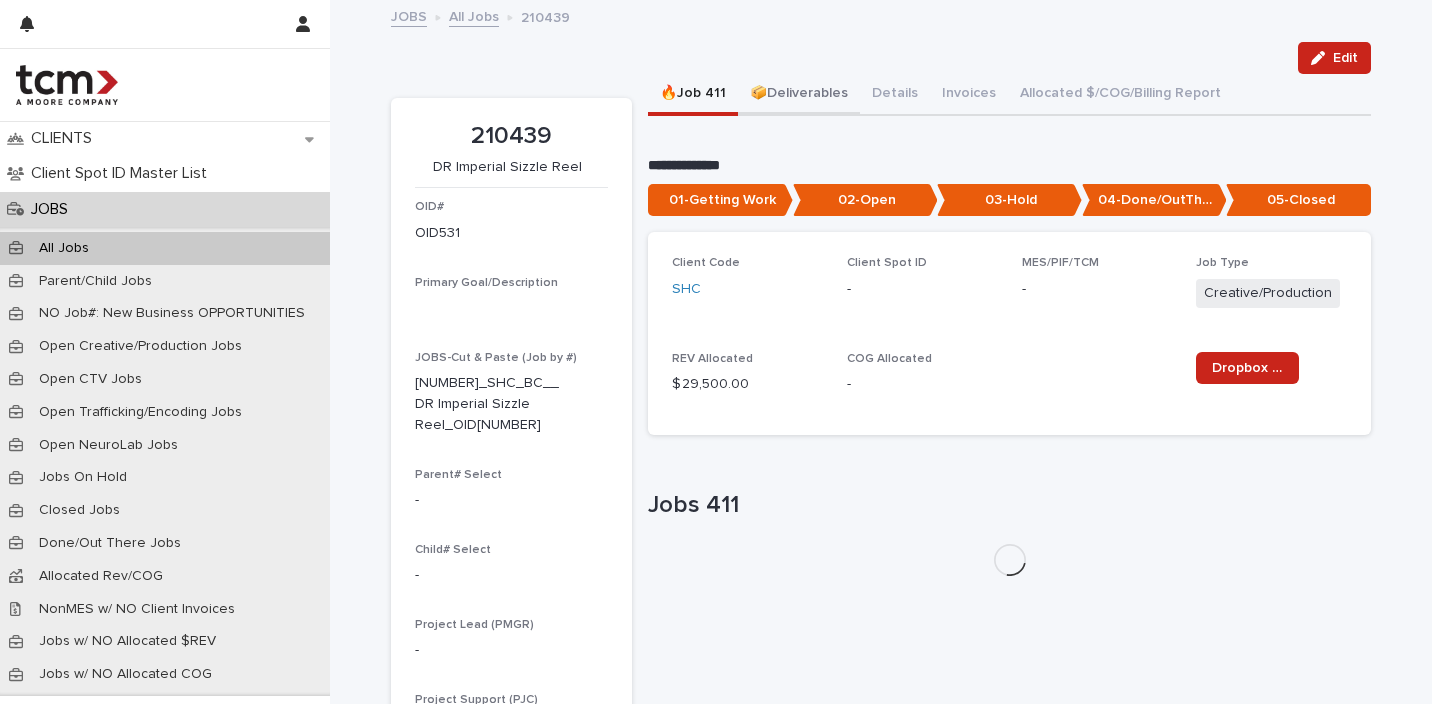 click on "📦Deliverables" at bounding box center [799, 95] 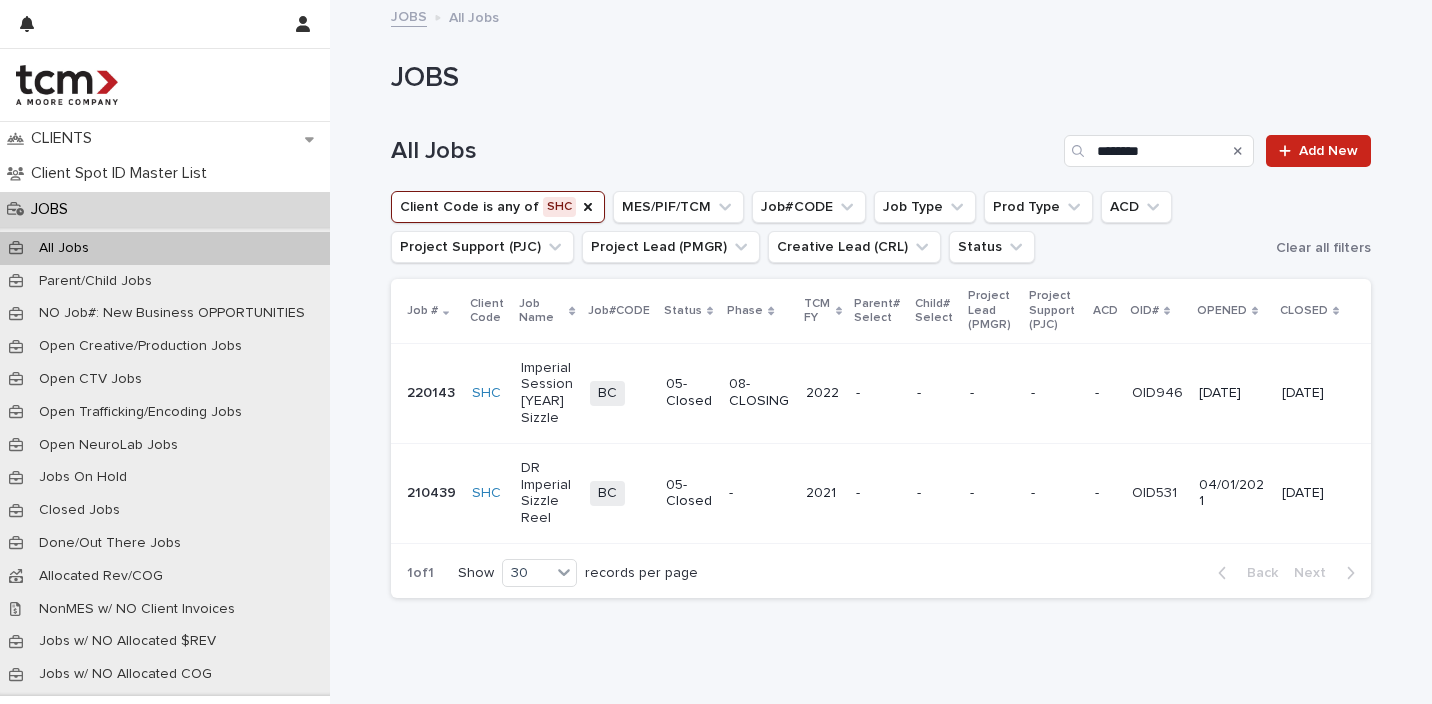 click on "Imperial Session 2022 Sizzle" at bounding box center [547, 393] 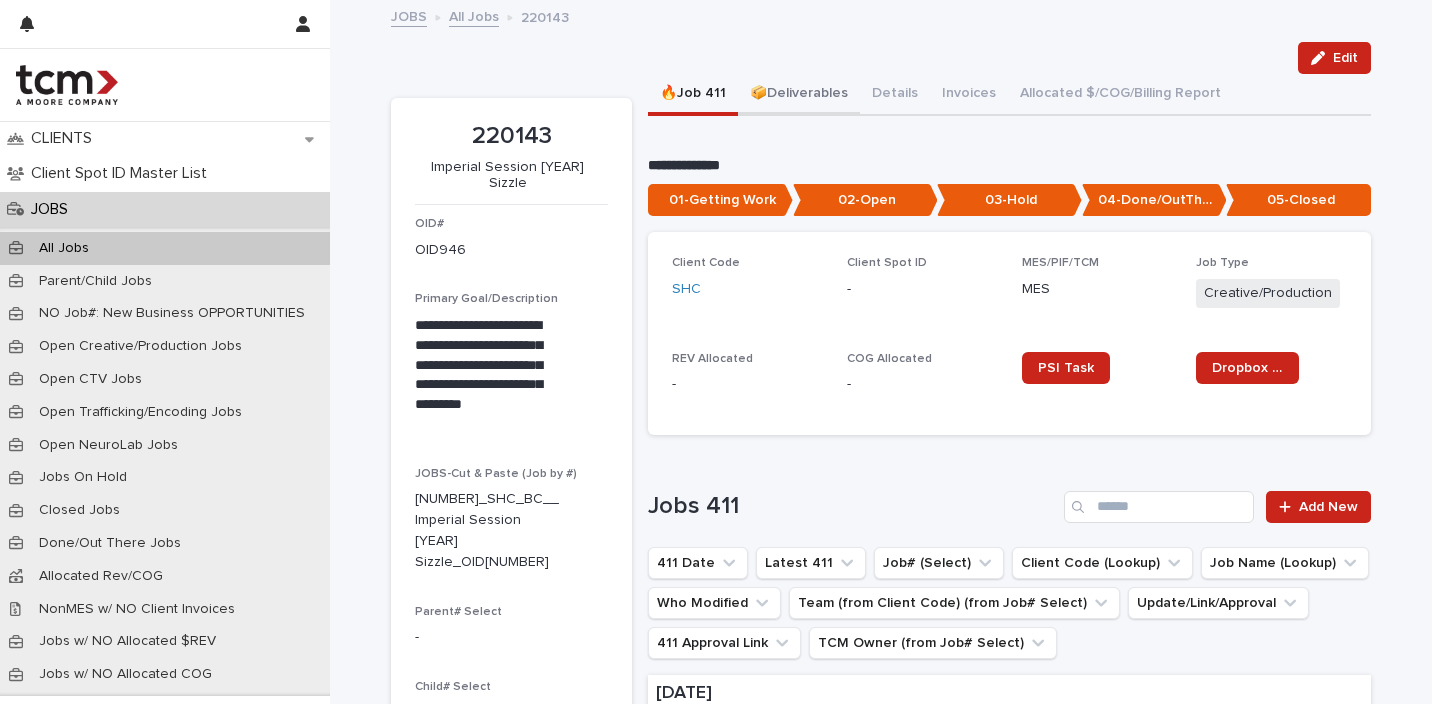 click on "📦Deliverables" at bounding box center (799, 95) 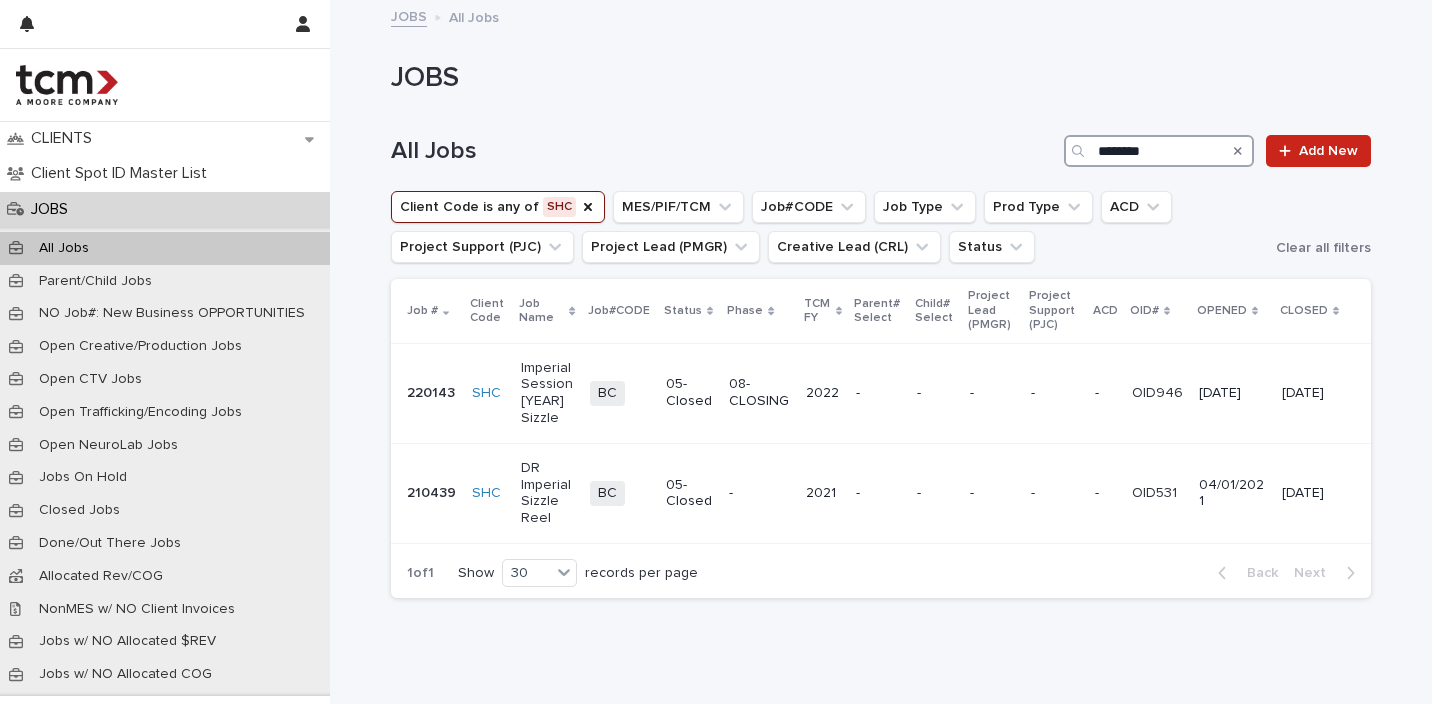 click on "********" at bounding box center (1159, 151) 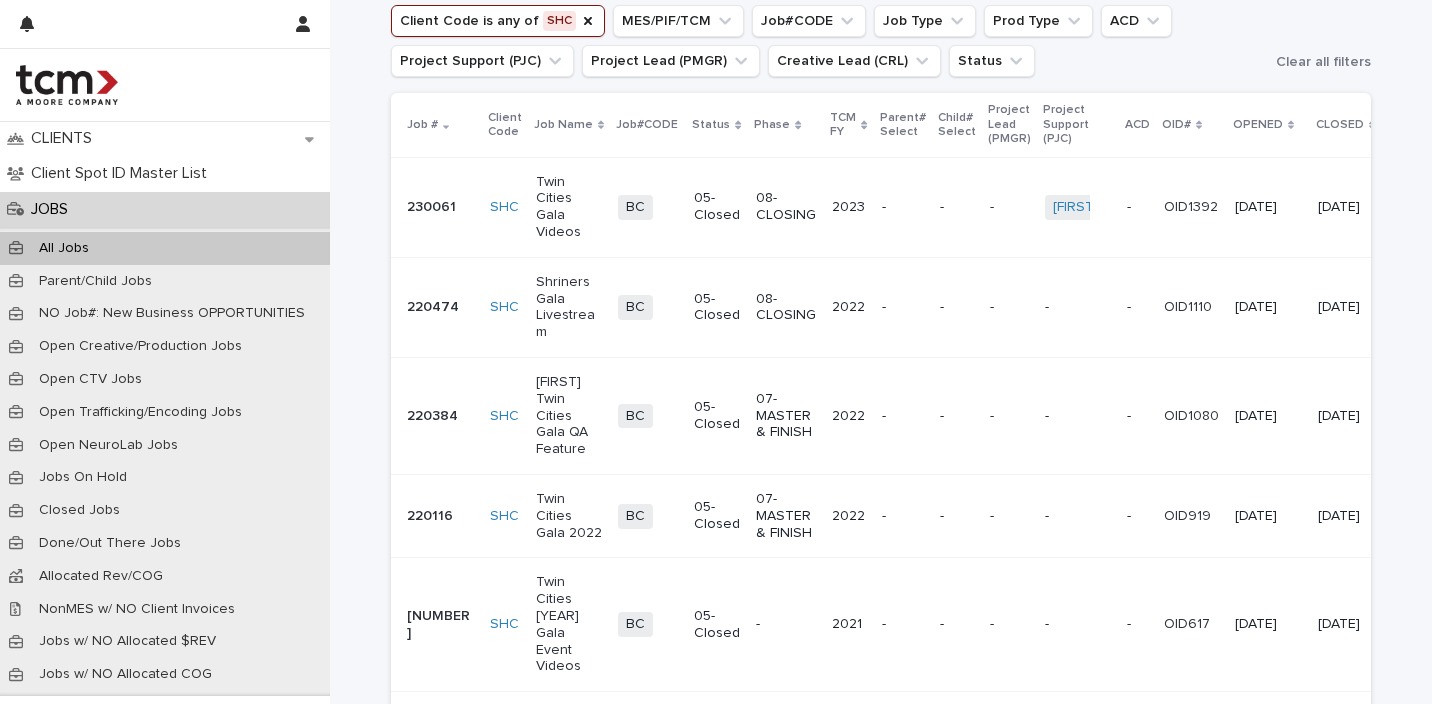 scroll, scrollTop: 213, scrollLeft: 0, axis: vertical 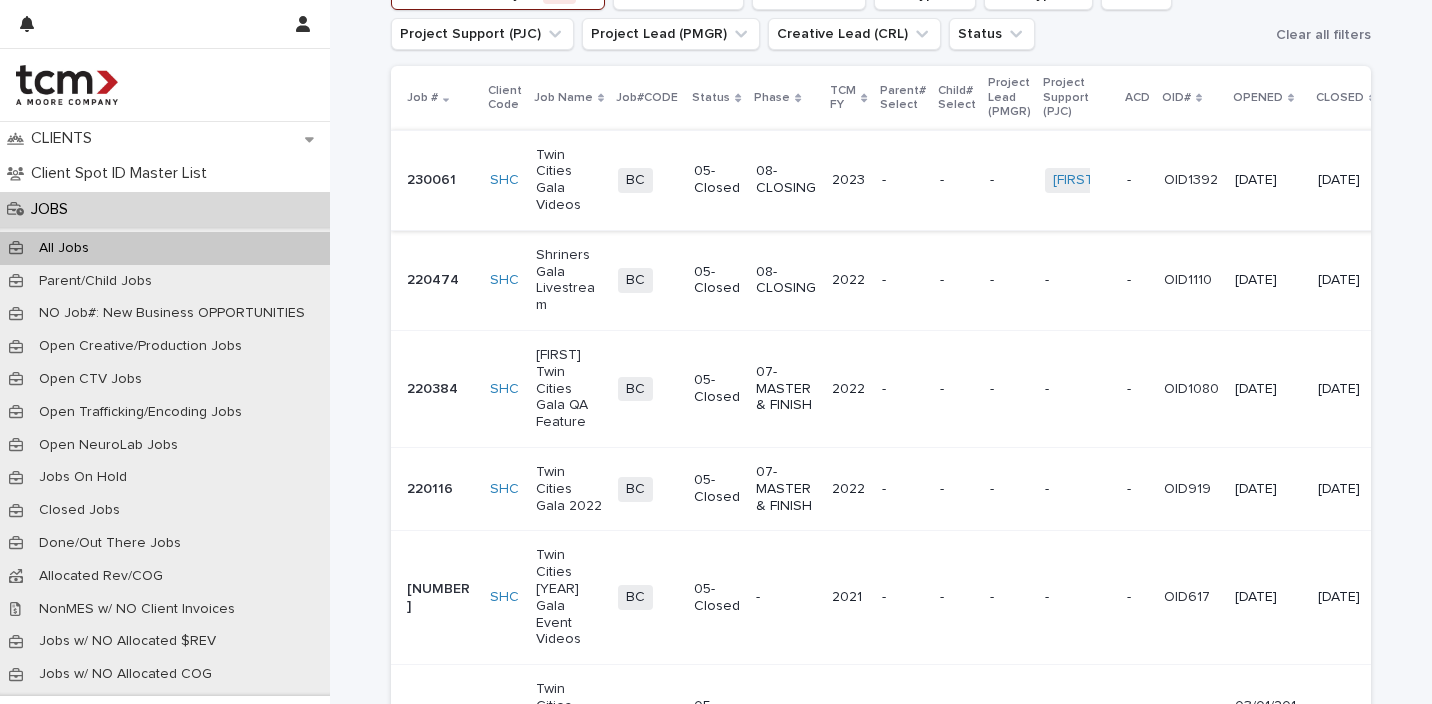 type on "****" 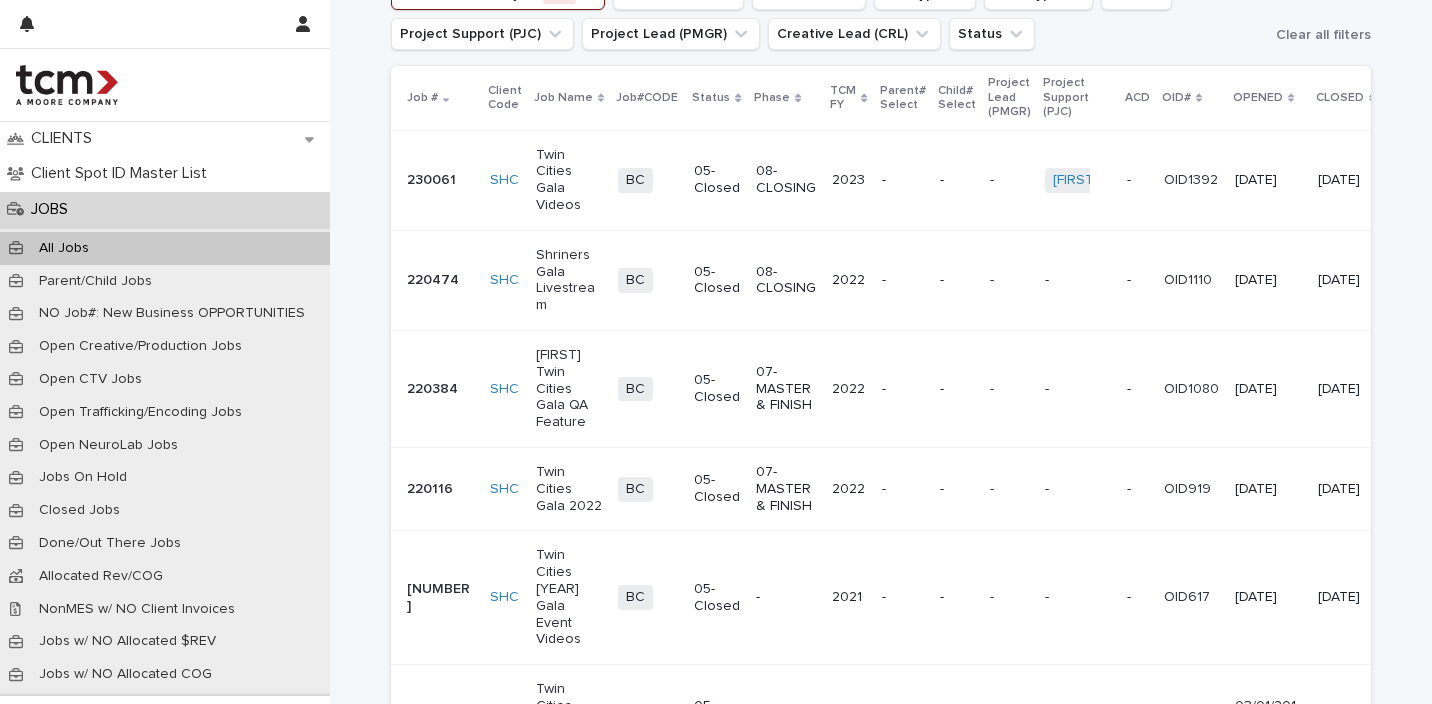 click on "Twin Cities Gala Videos" at bounding box center (569, 180) 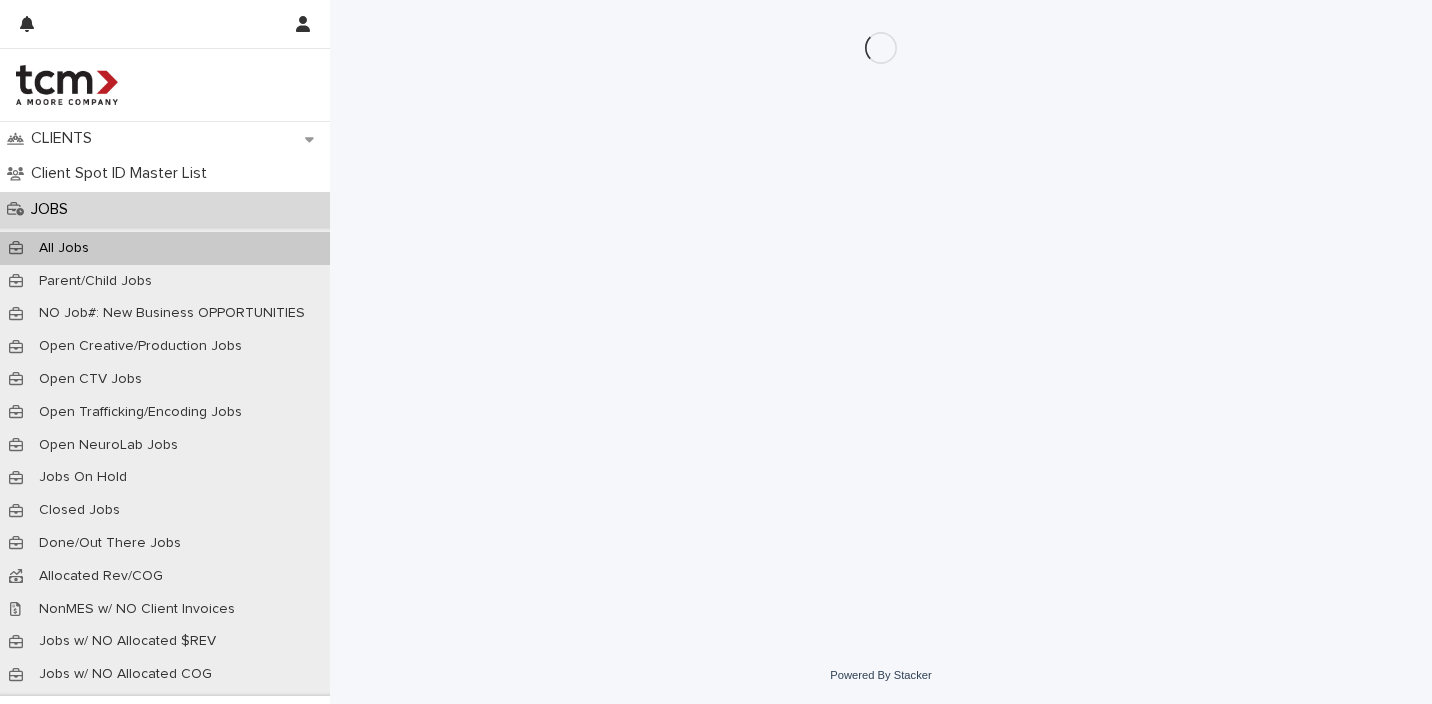 scroll, scrollTop: 0, scrollLeft: 0, axis: both 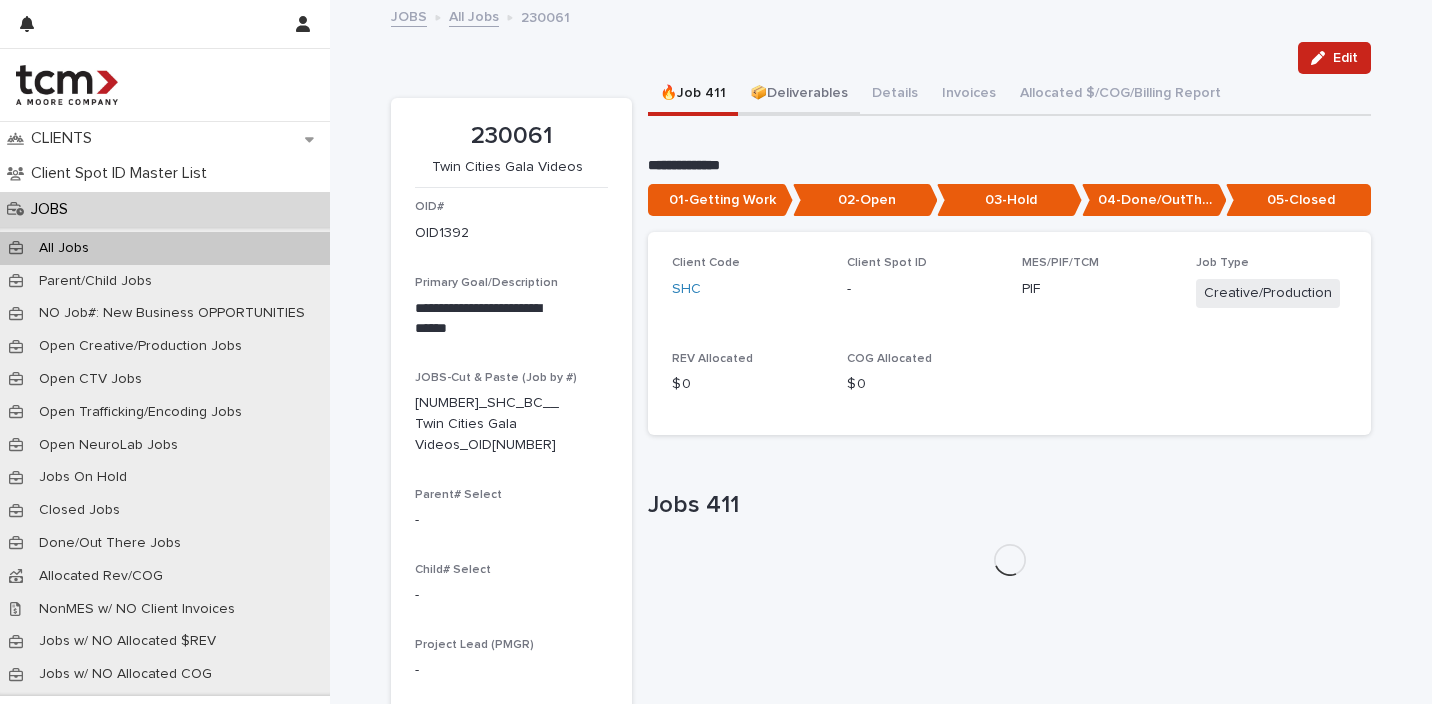 click on "📦Deliverables" at bounding box center (799, 95) 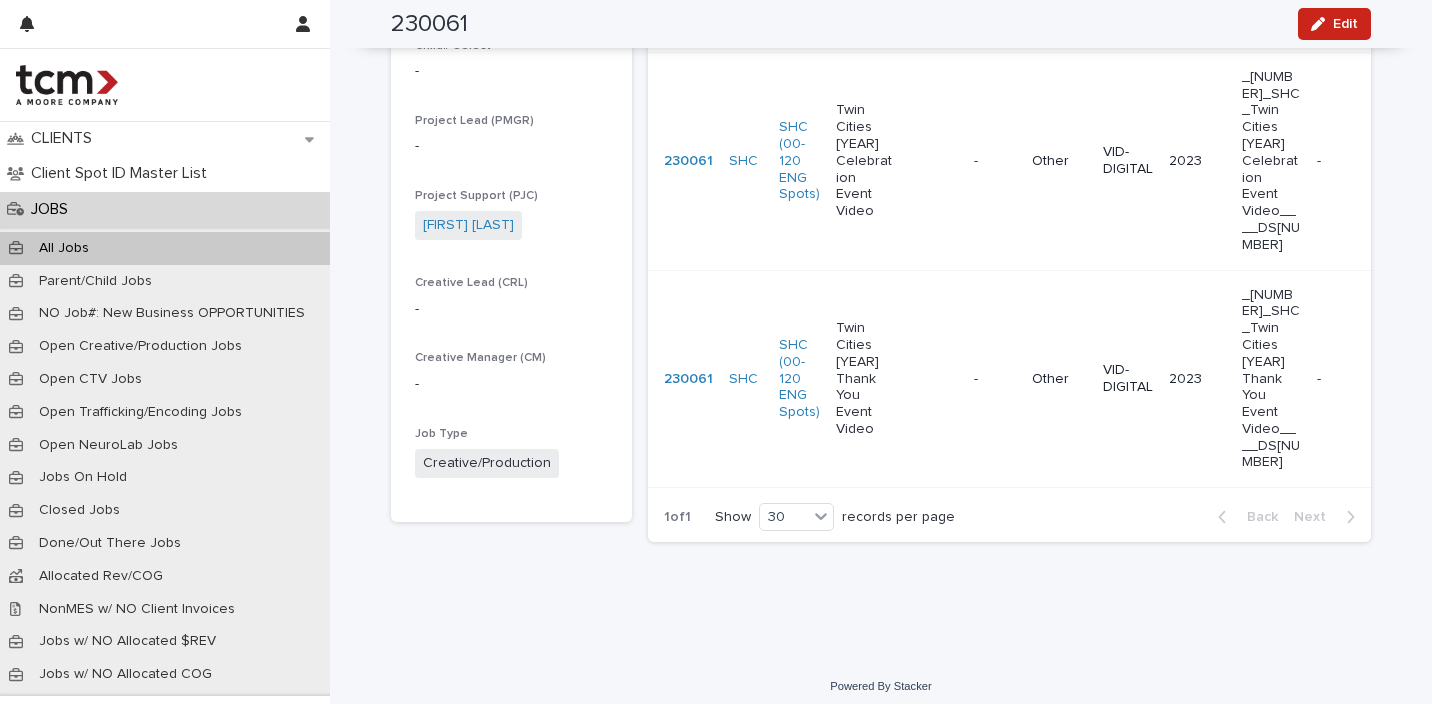scroll, scrollTop: 471, scrollLeft: 0, axis: vertical 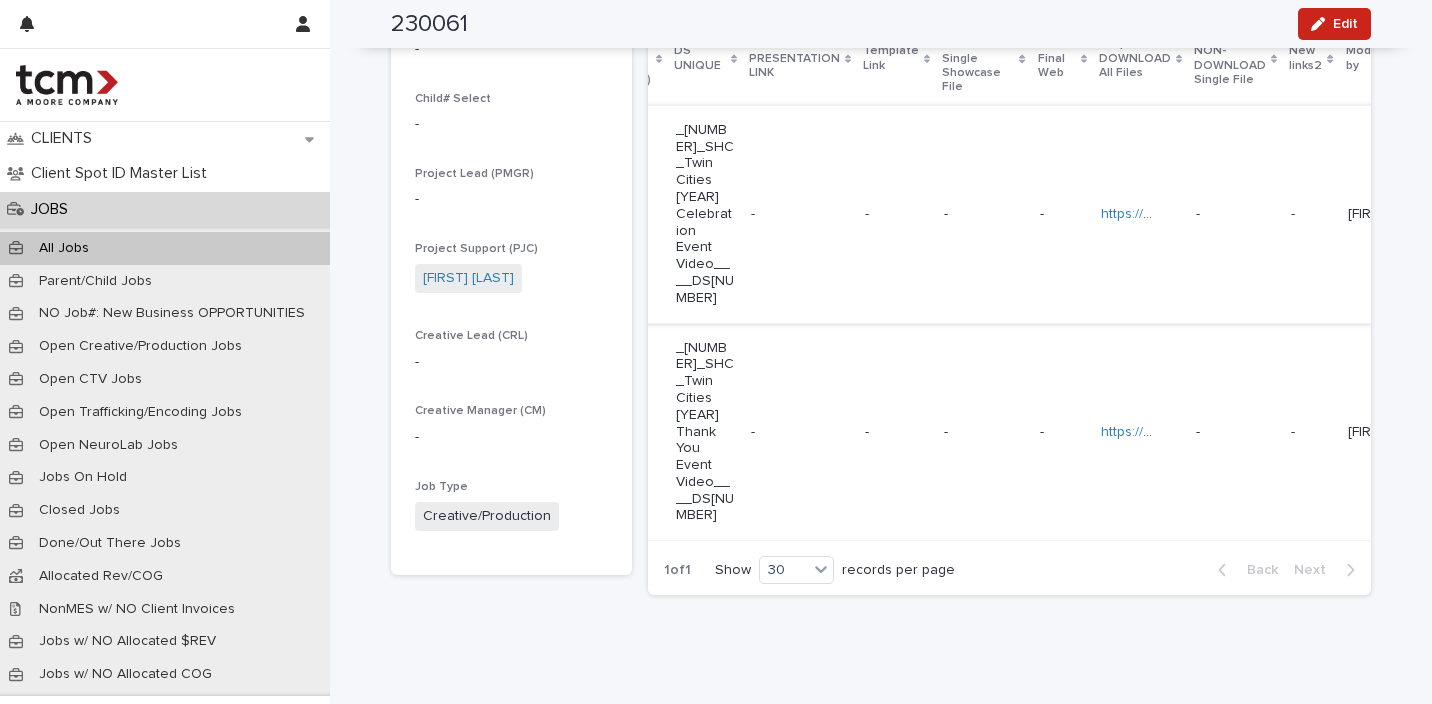 type 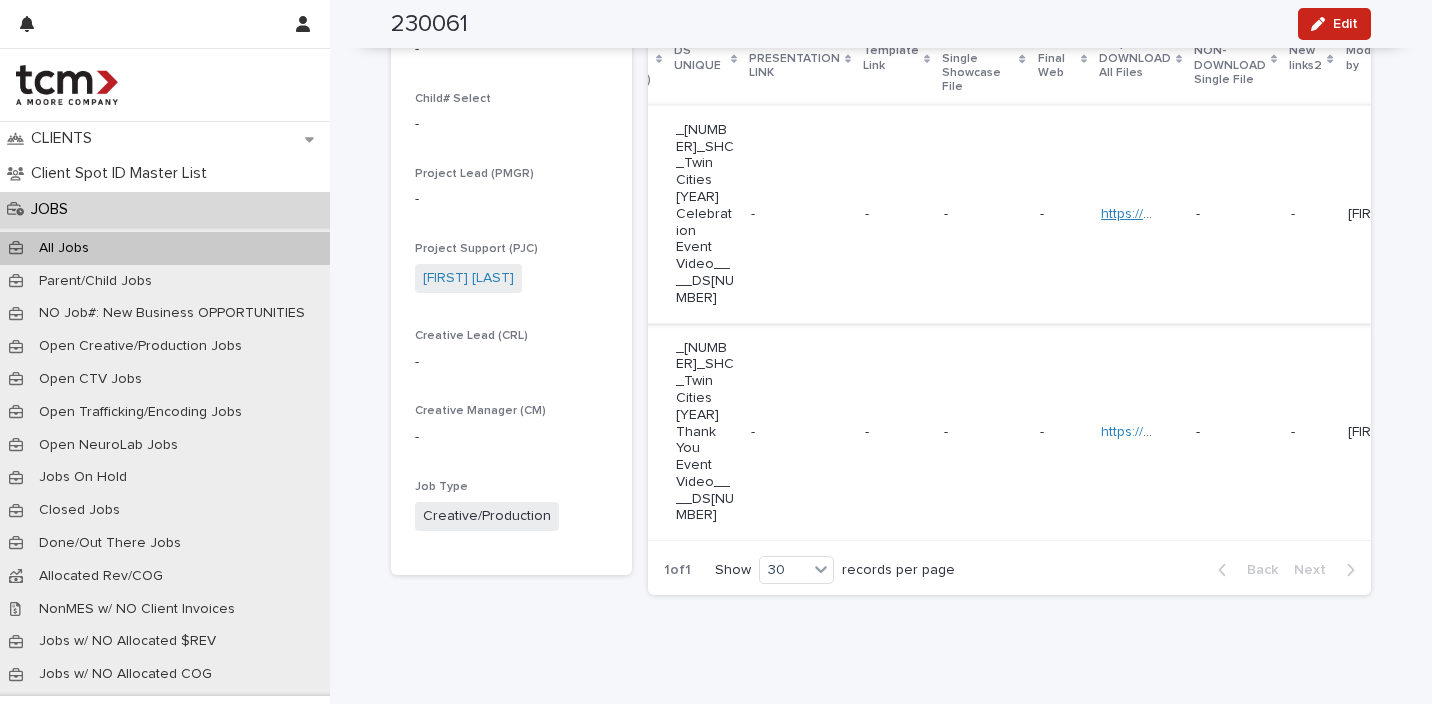 click on "https://www.dropbox.com/scl/fo/ctppjz5q0ys6zy77rsgz5/h?dl=0&rlkey=hewei9abvwizgy5pwhe009fg8" at bounding box center [1419, 214] 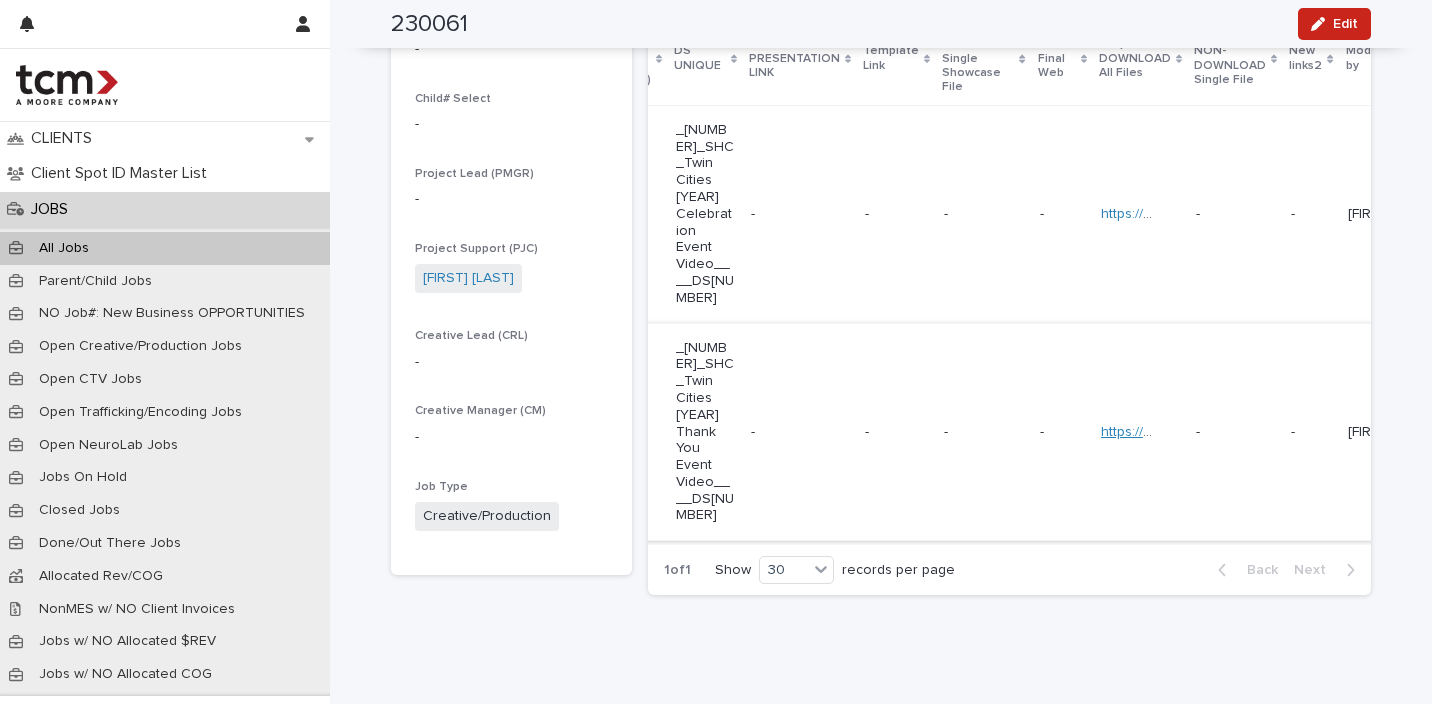 click on "https://www.dropbox.com/scl/fo/ctppjz5q0ys6zy77rsgz5/h?dl=0&rlkey=hewei9abvwizgy5pwhe009fg8" at bounding box center [1419, 432] 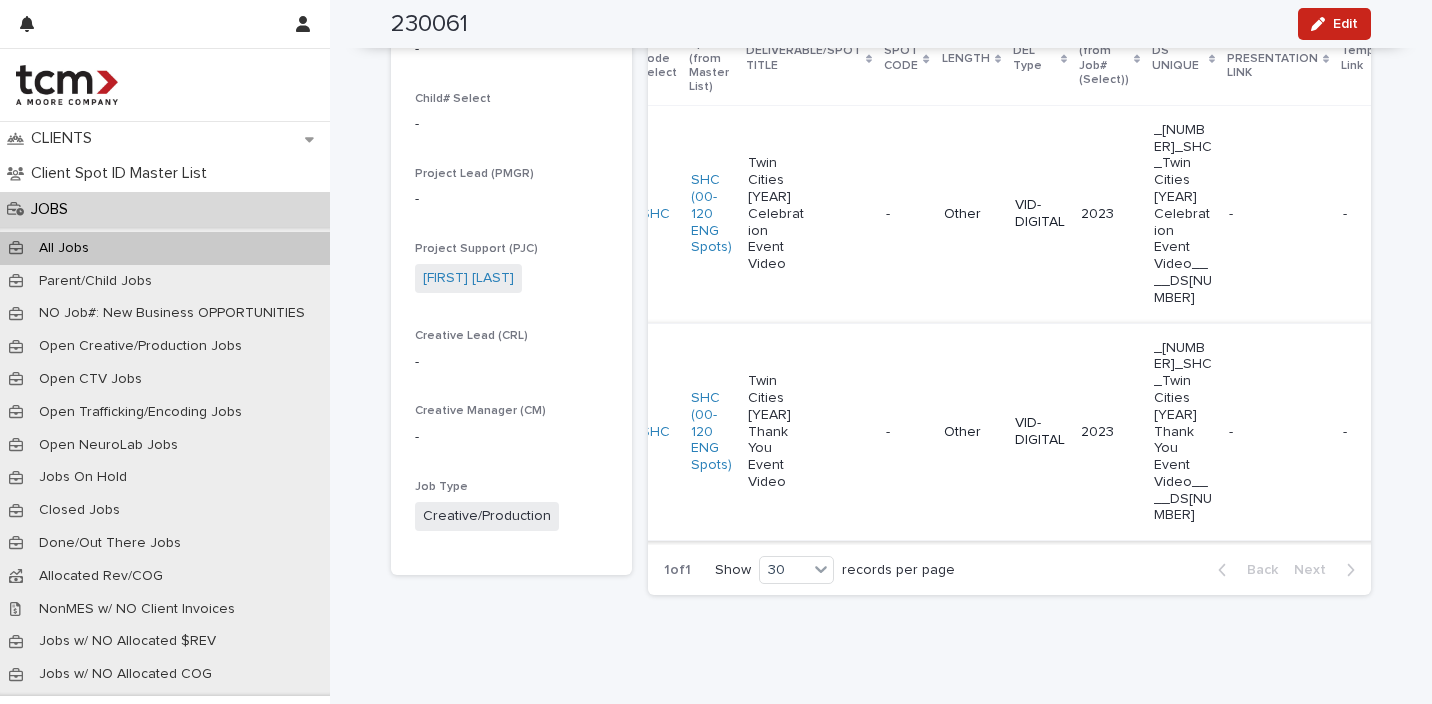 scroll, scrollTop: 0, scrollLeft: 0, axis: both 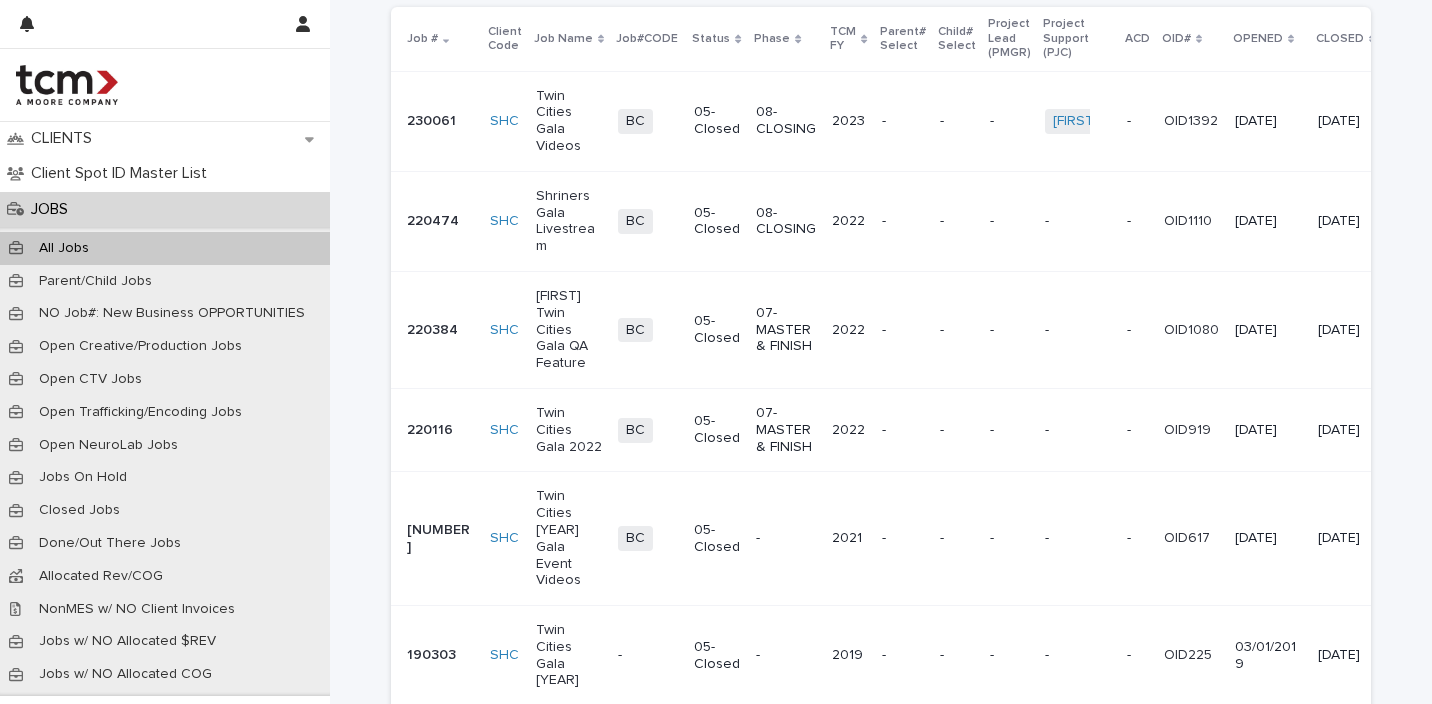 click on "Shriners Gala Livestream" at bounding box center [569, 221] 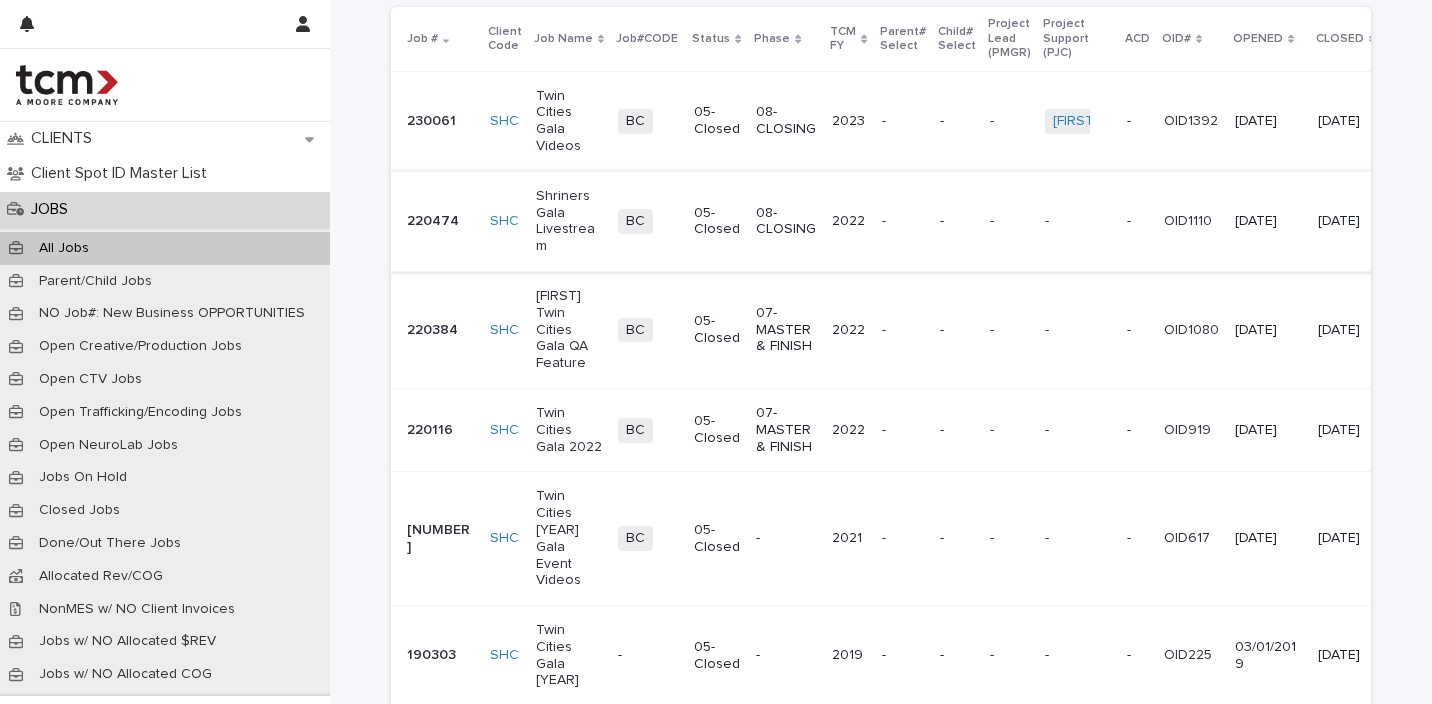 scroll, scrollTop: 0, scrollLeft: 0, axis: both 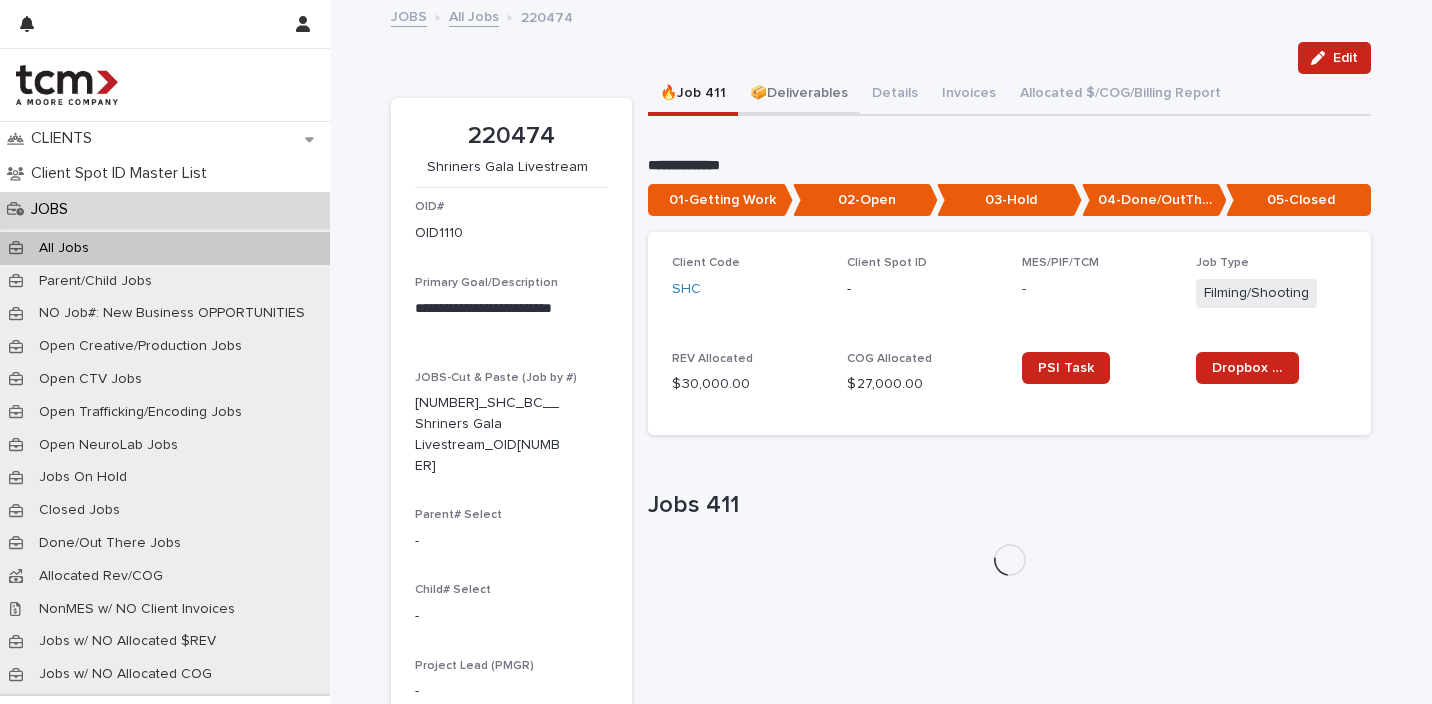 click on "📦Deliverables" at bounding box center (799, 95) 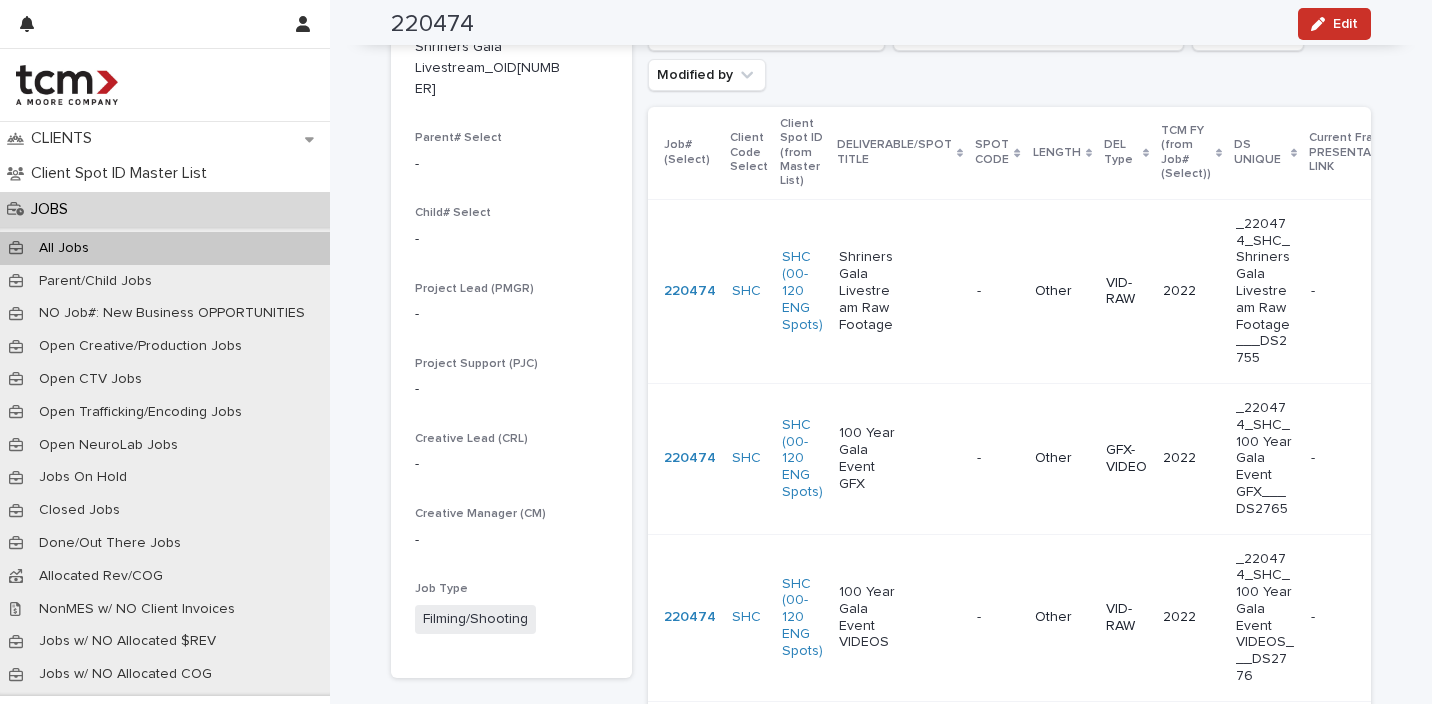 scroll, scrollTop: 450, scrollLeft: 0, axis: vertical 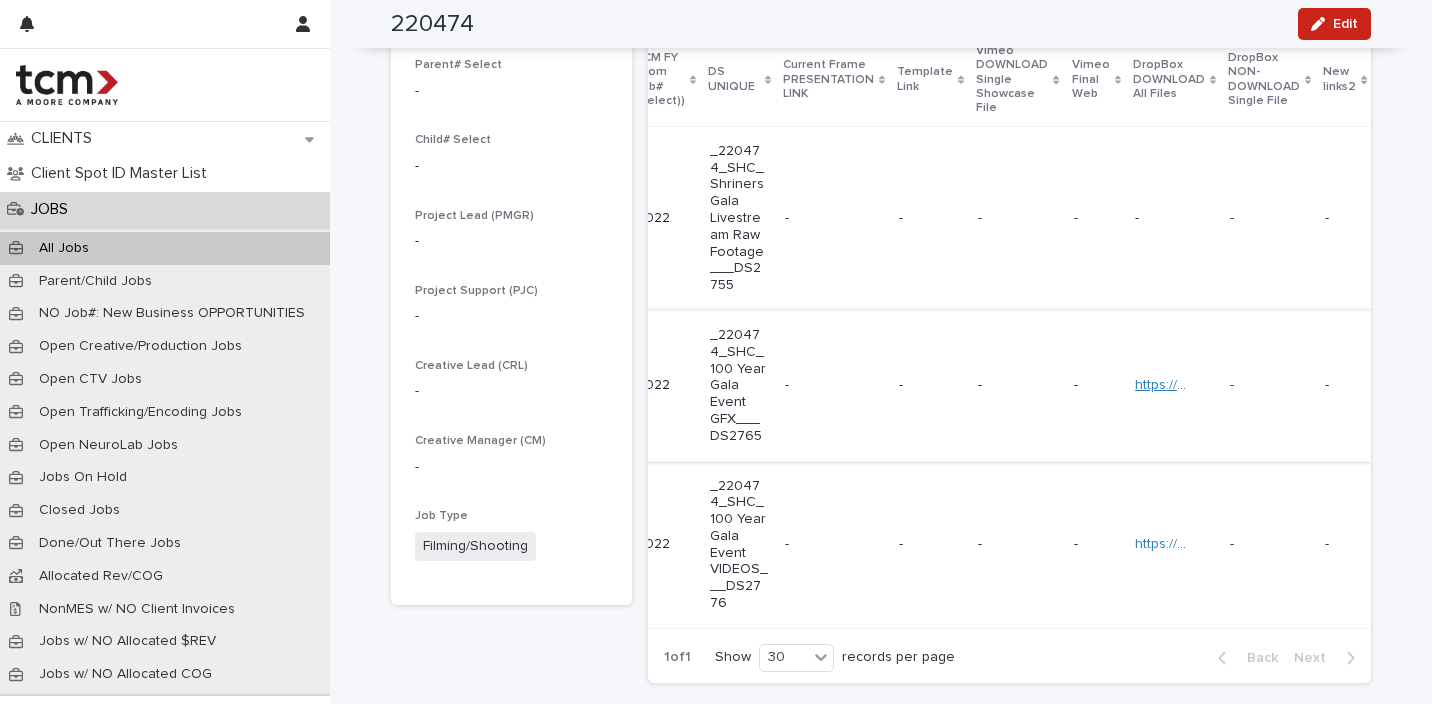 type 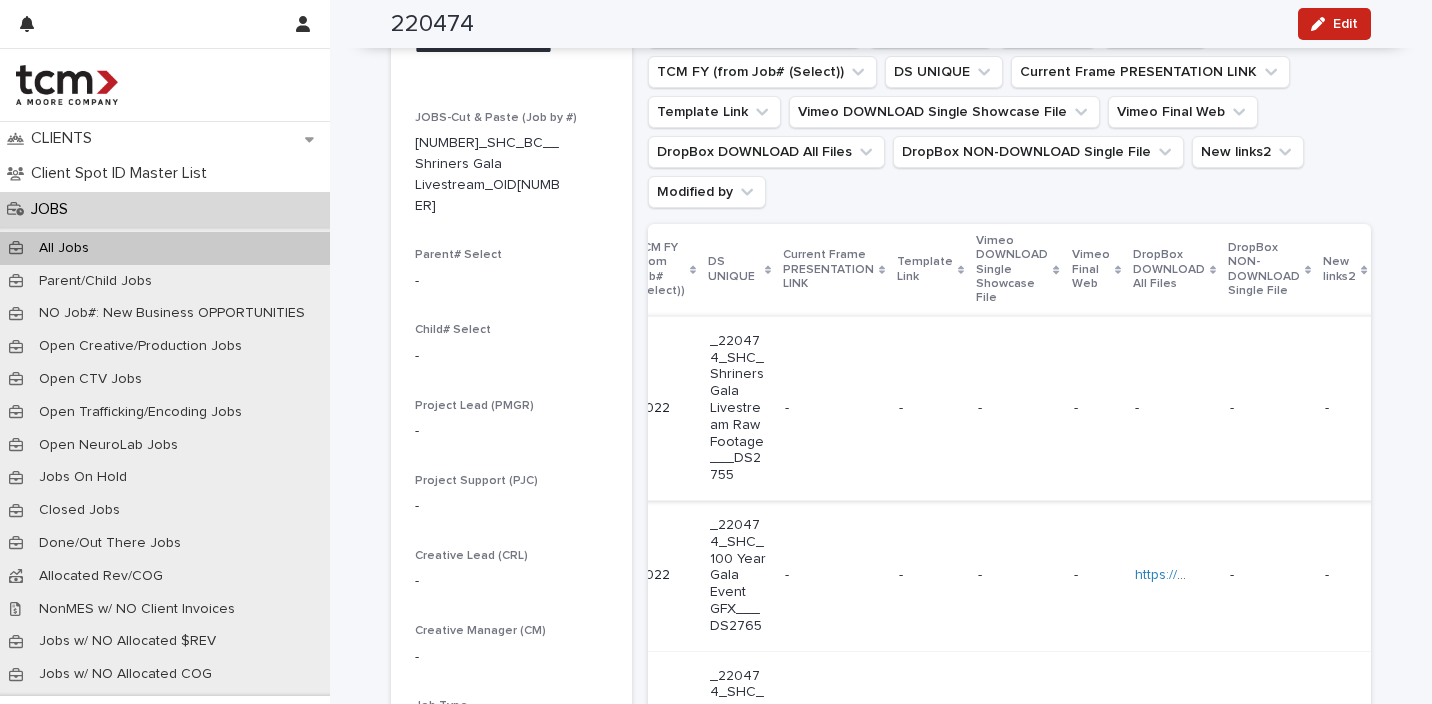 scroll, scrollTop: 0, scrollLeft: 0, axis: both 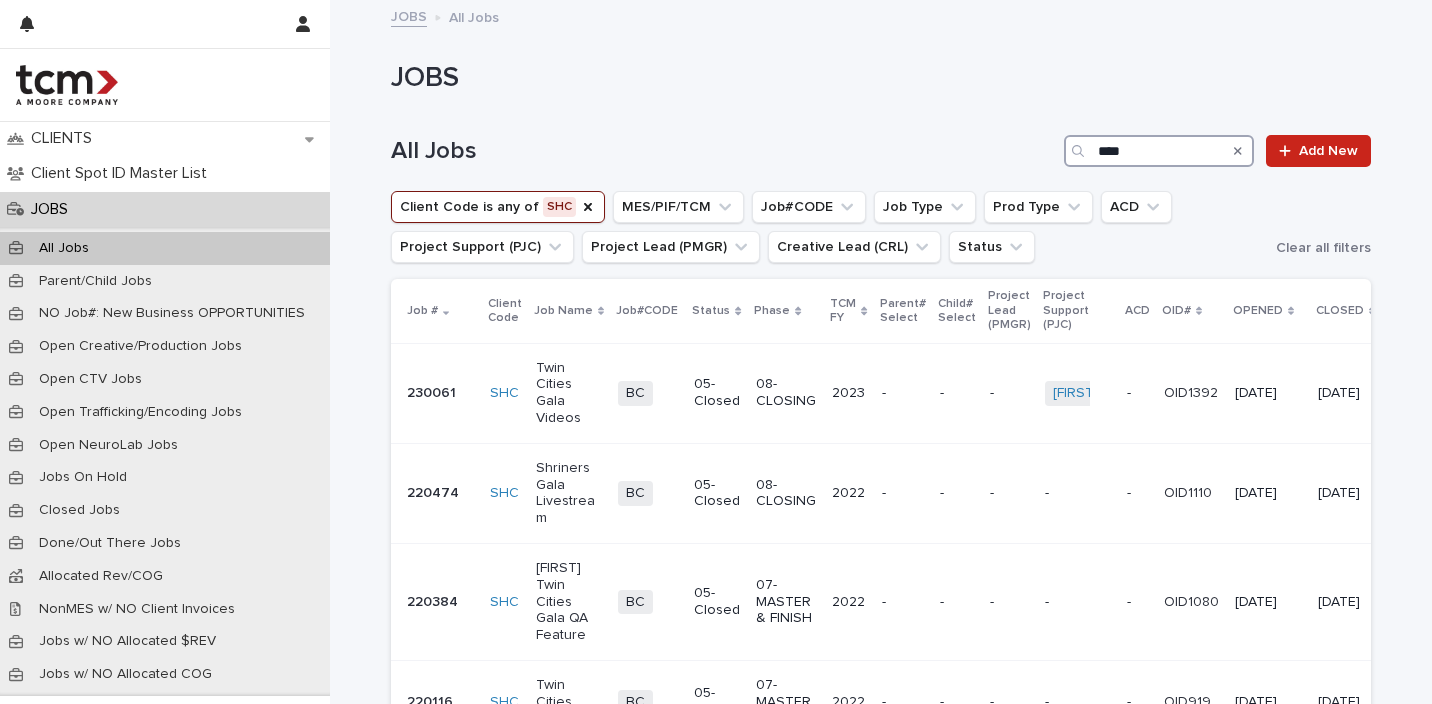 click on "****" at bounding box center [1159, 151] 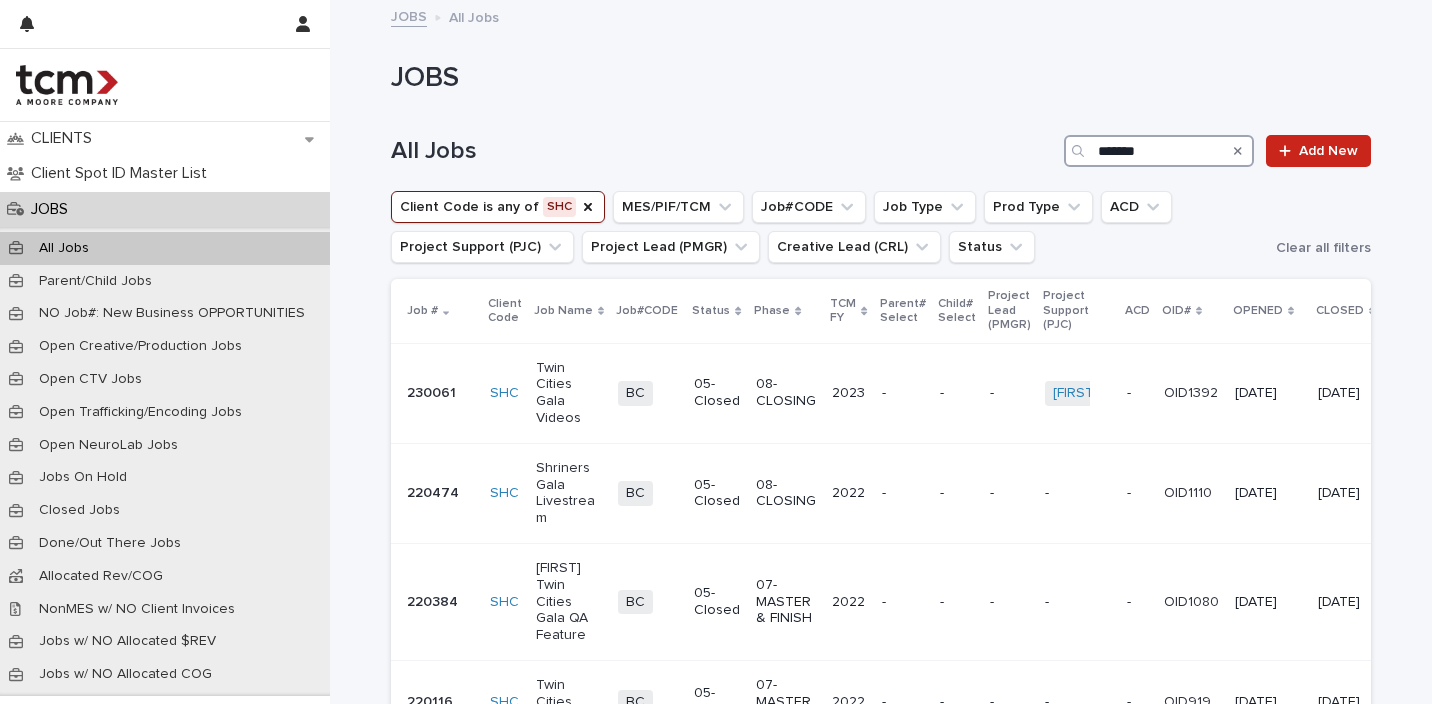 type on "********" 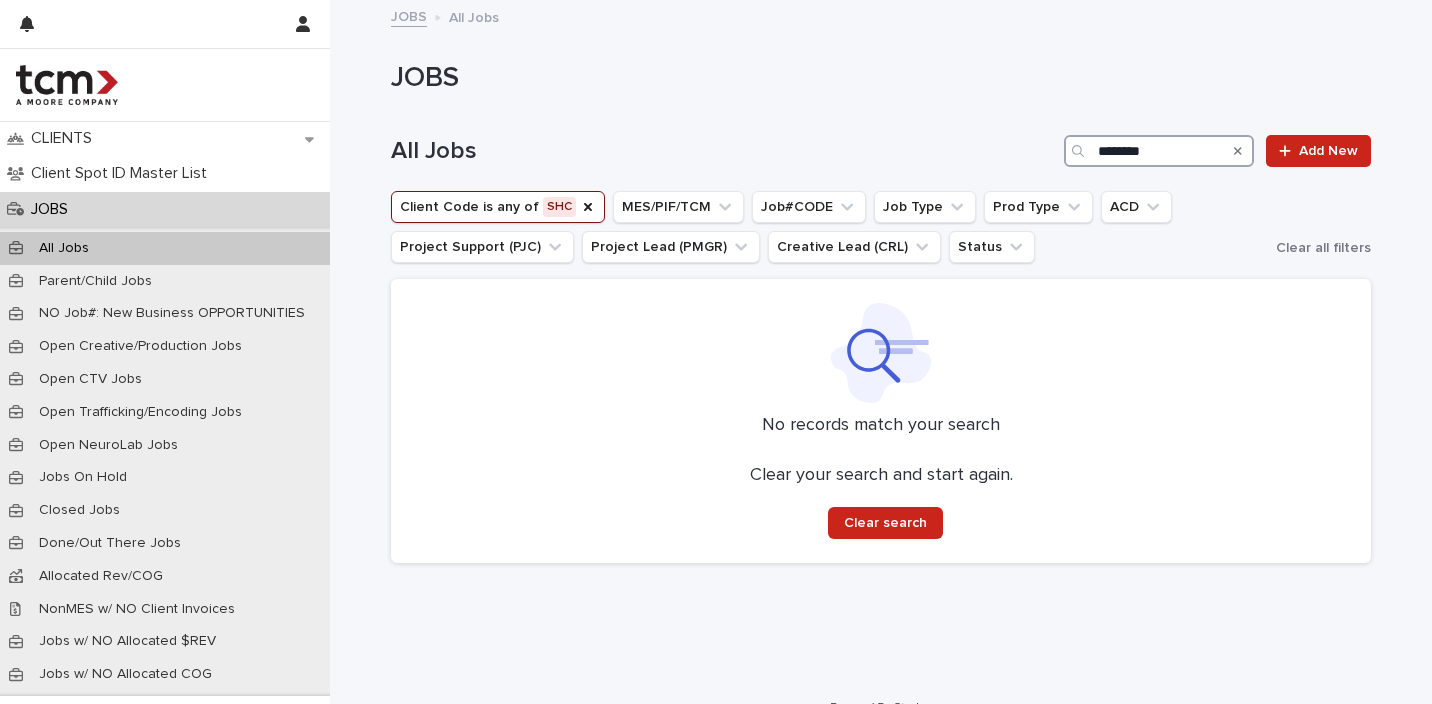 type 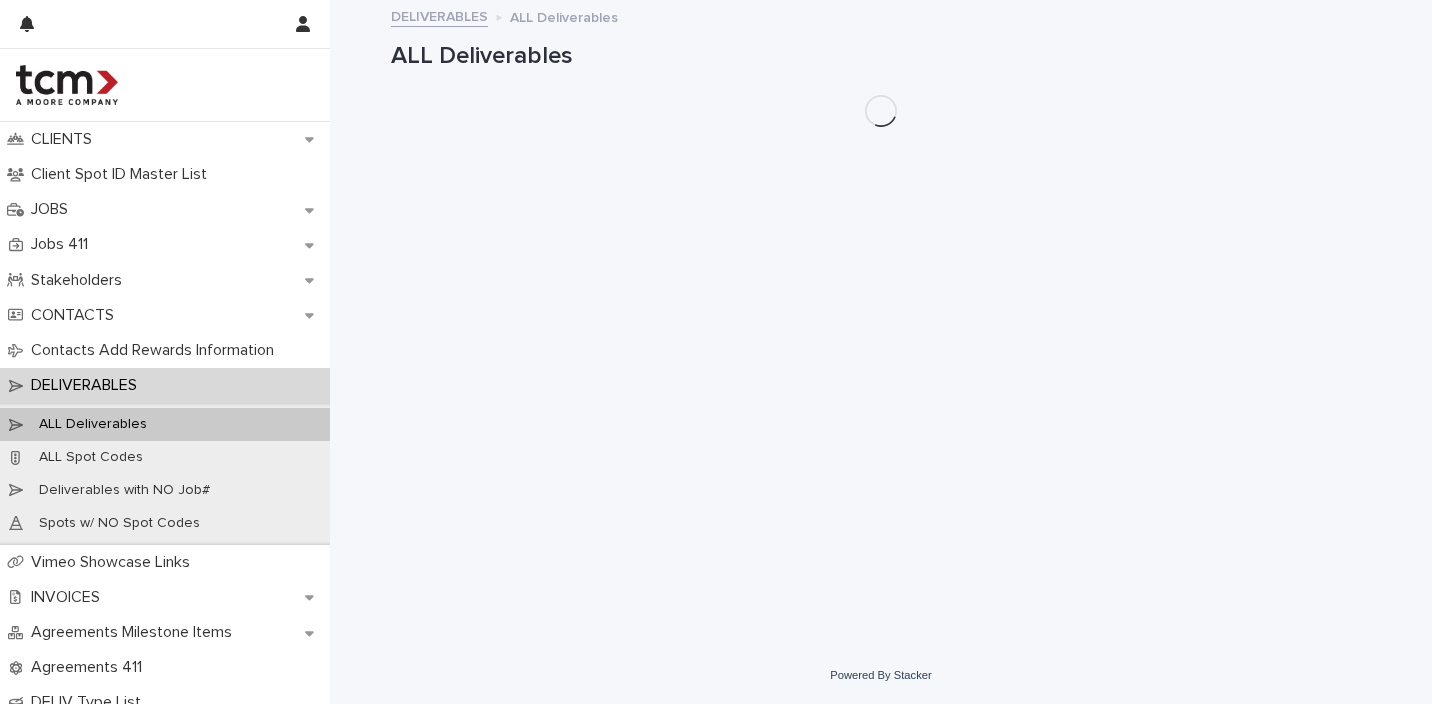 scroll, scrollTop: 0, scrollLeft: 0, axis: both 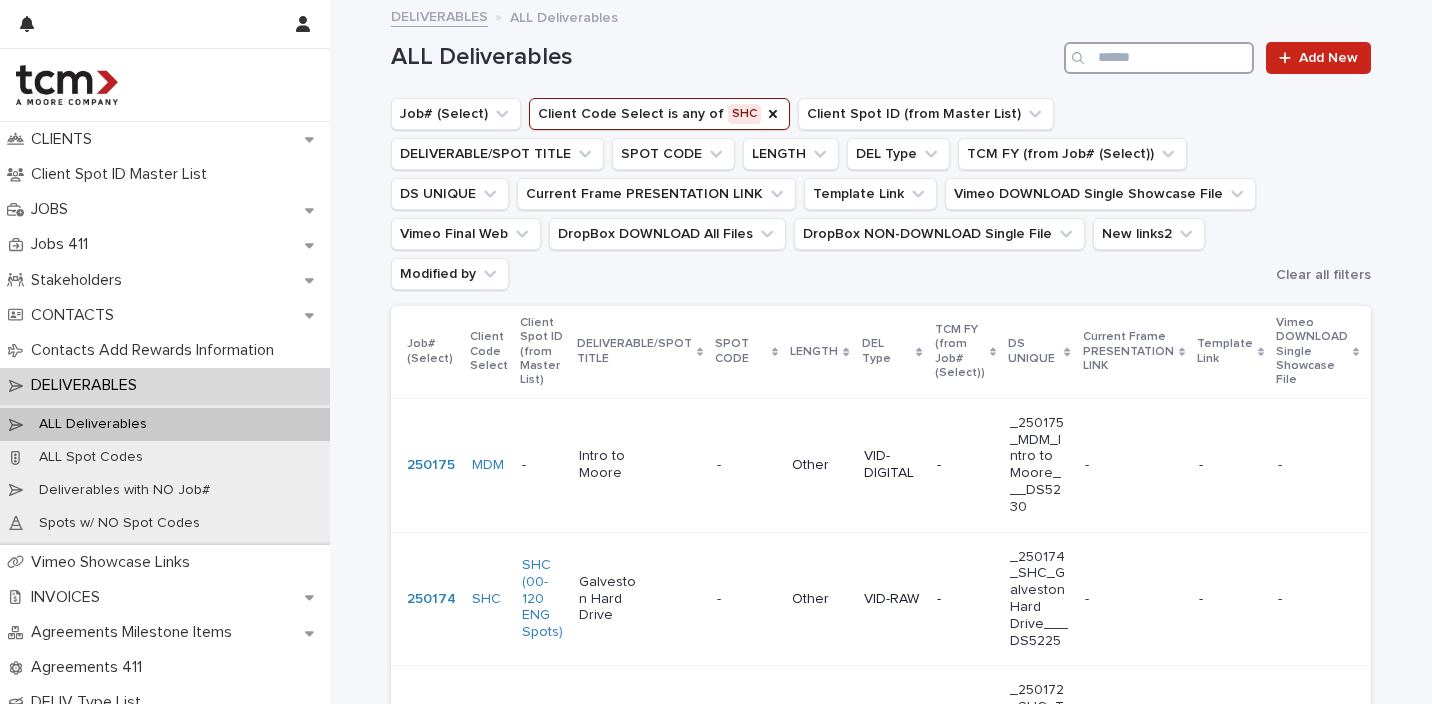 click at bounding box center [1159, 58] 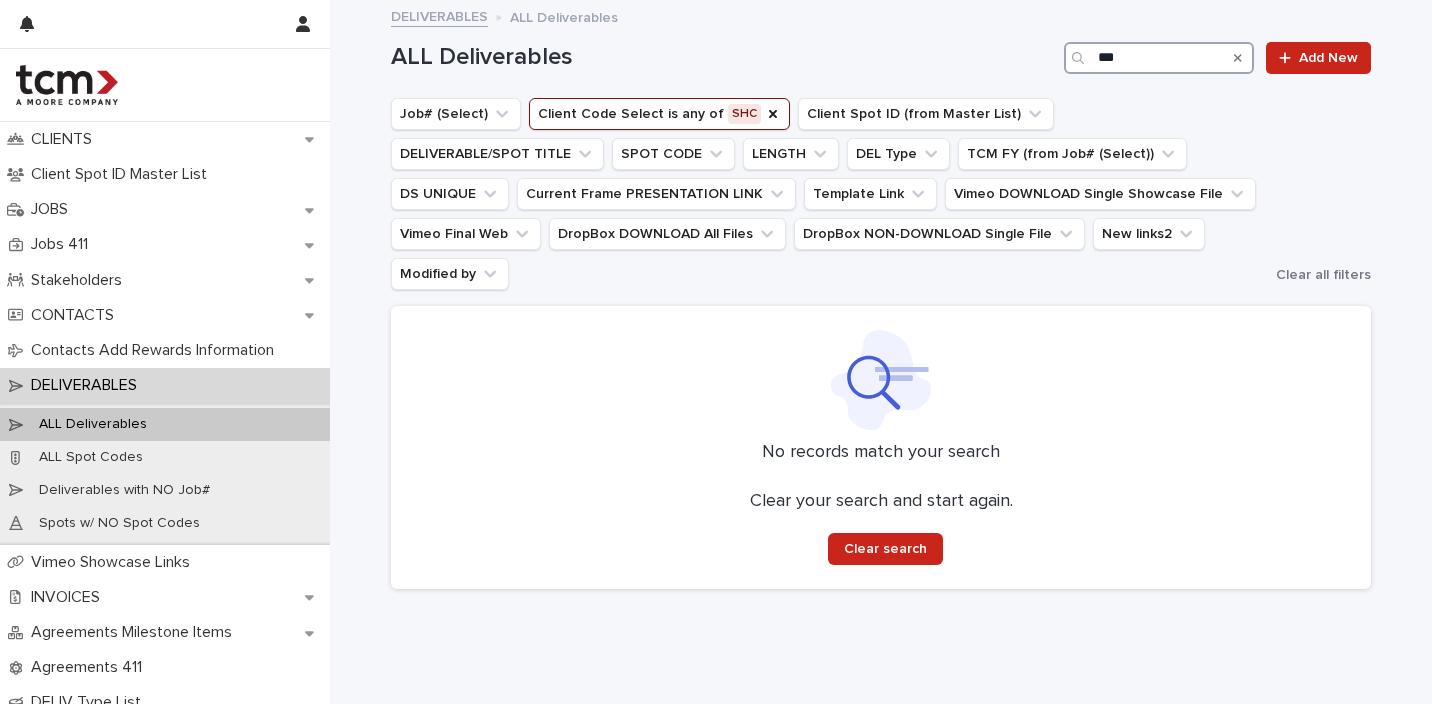 type on "****" 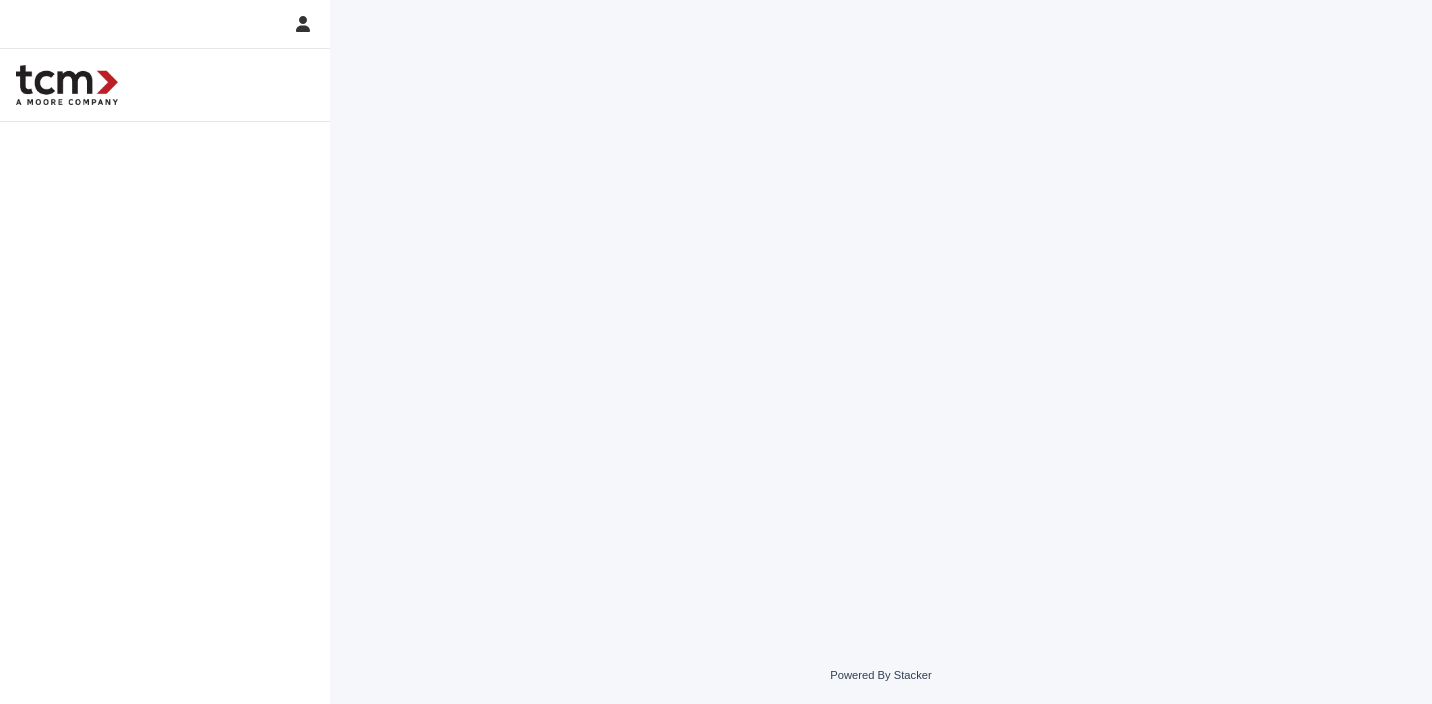 scroll, scrollTop: 0, scrollLeft: 0, axis: both 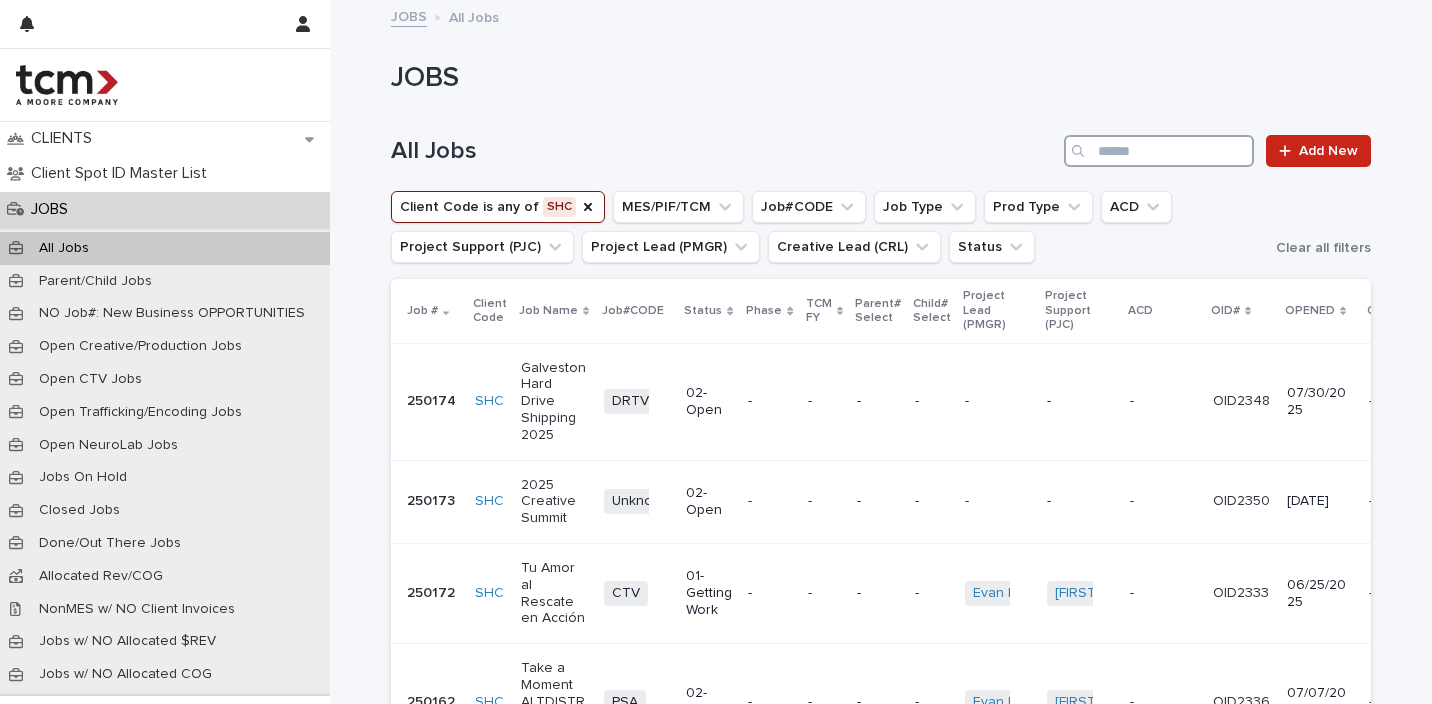 click at bounding box center (1159, 151) 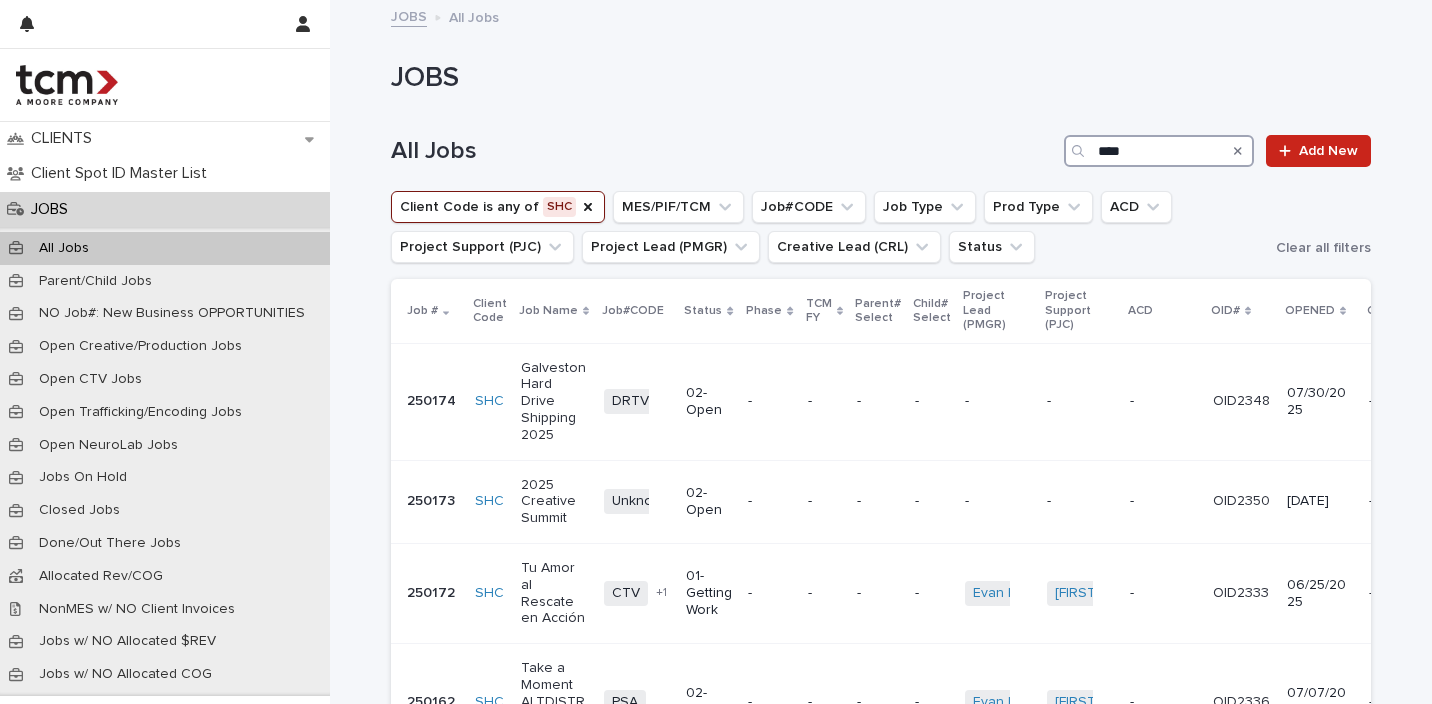 type on "****" 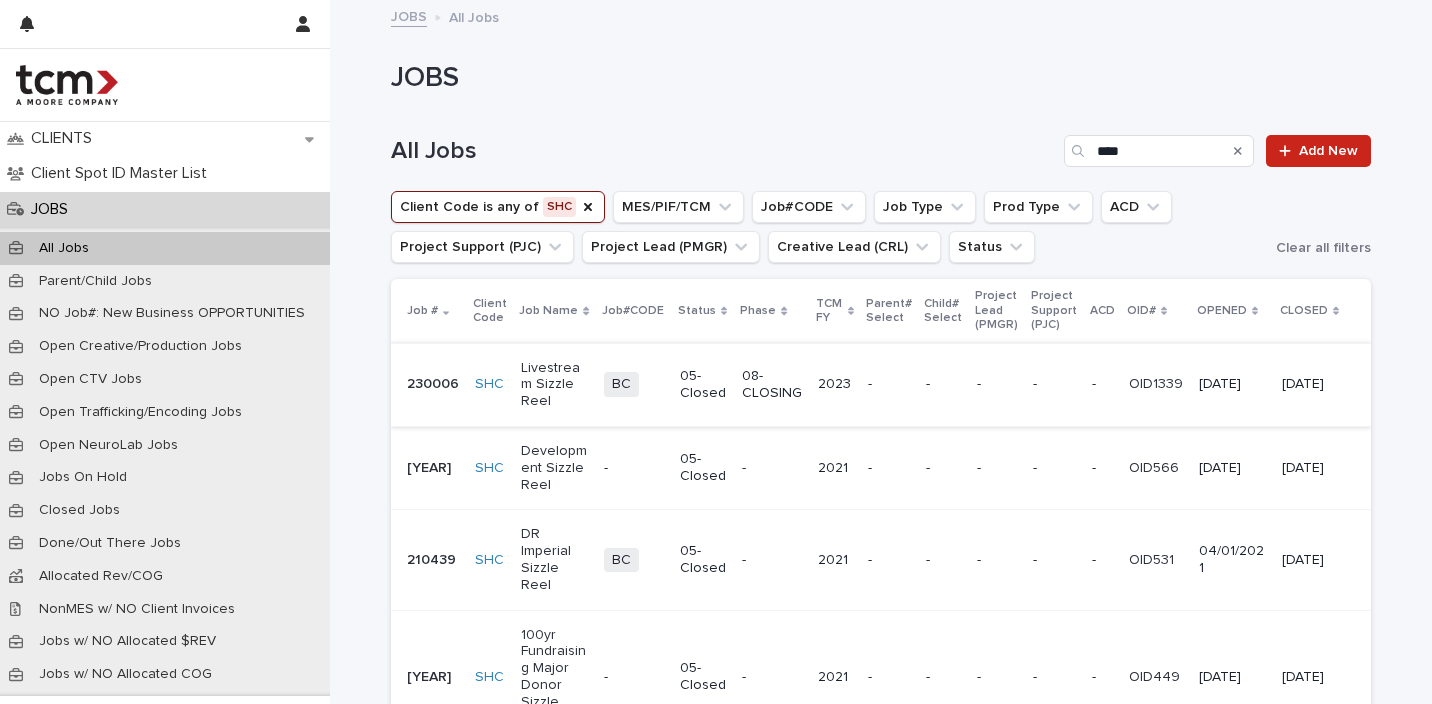 click on "Livestream Sizzle Reel" at bounding box center (554, 385) 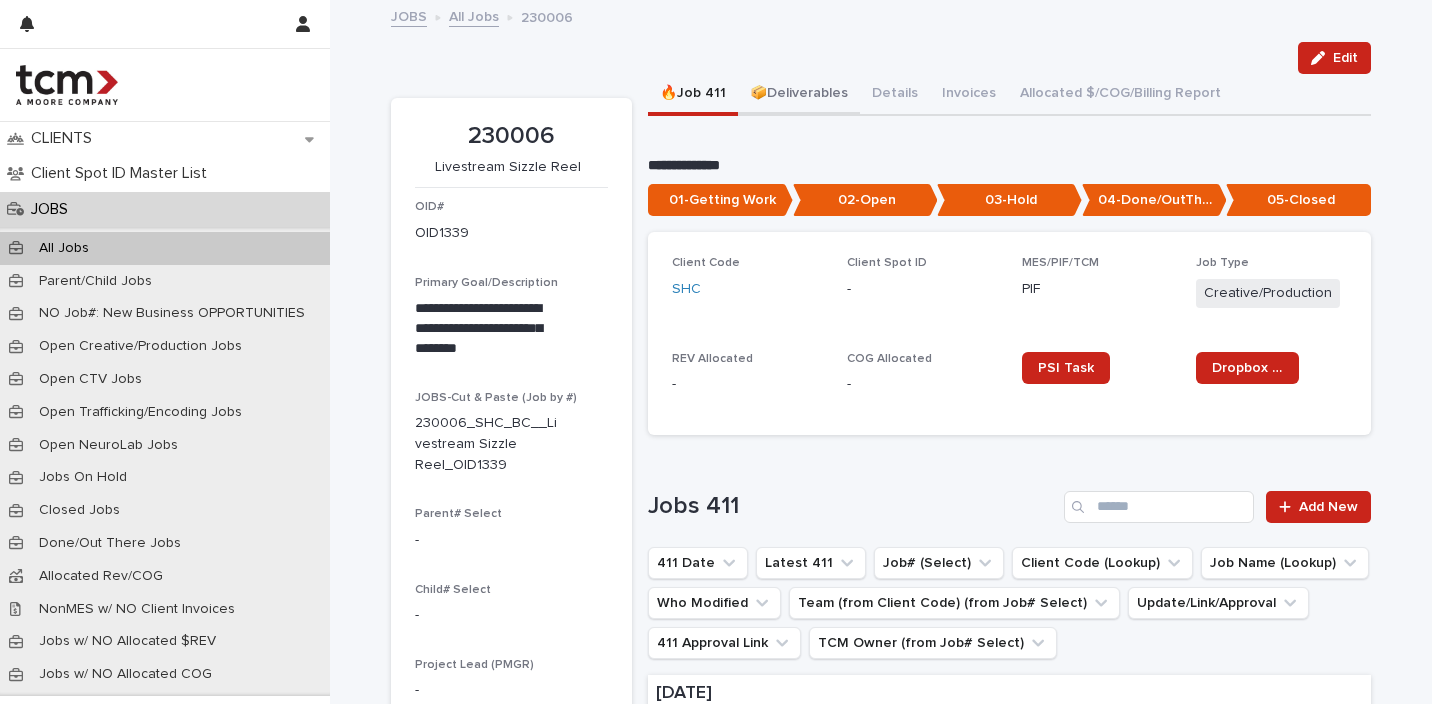 click on "📦Deliverables" at bounding box center (799, 95) 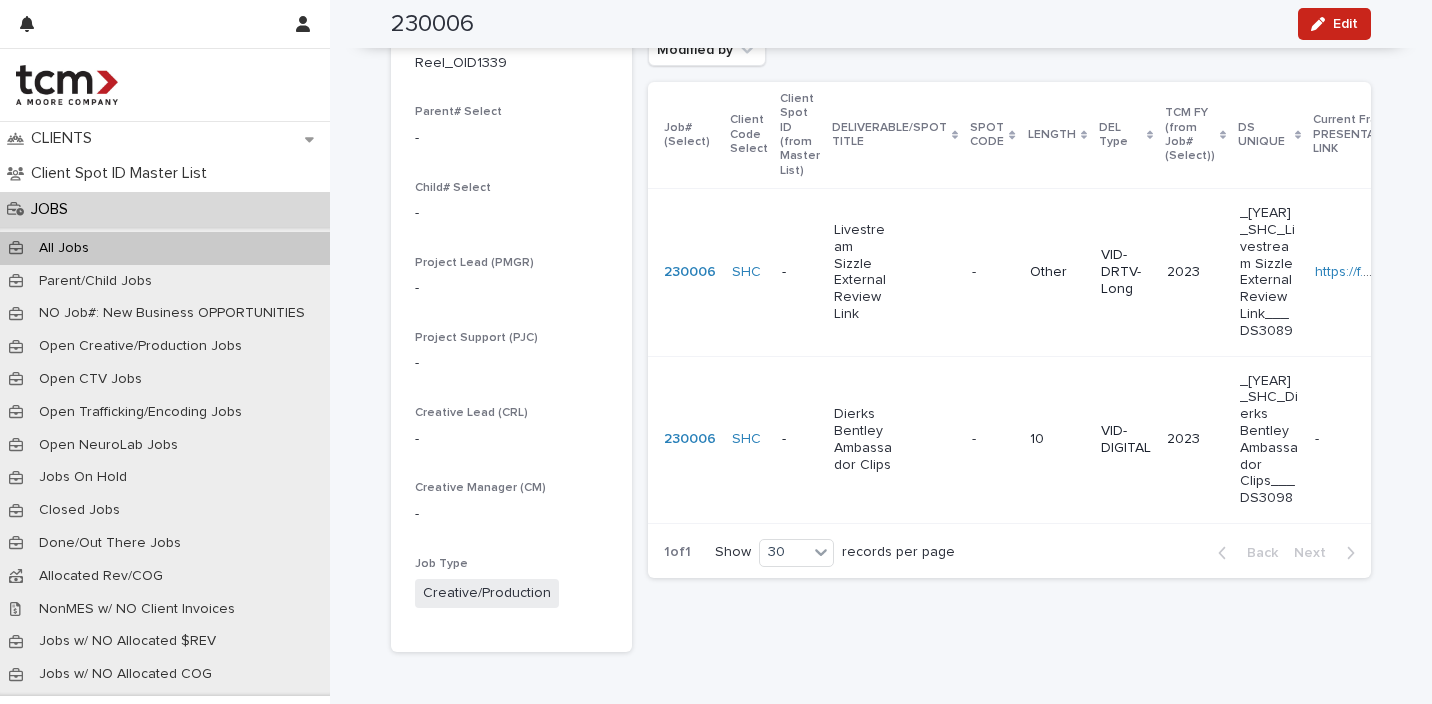 scroll, scrollTop: 413, scrollLeft: 0, axis: vertical 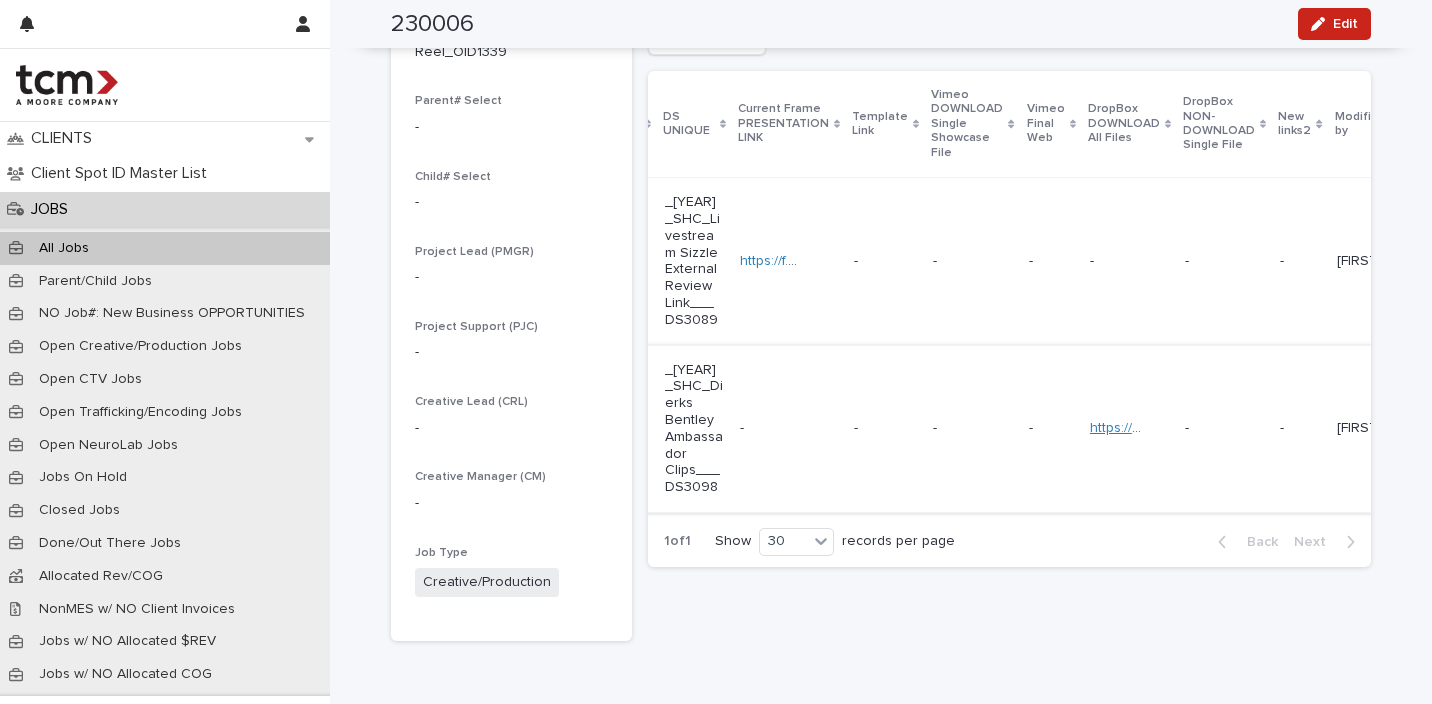 type 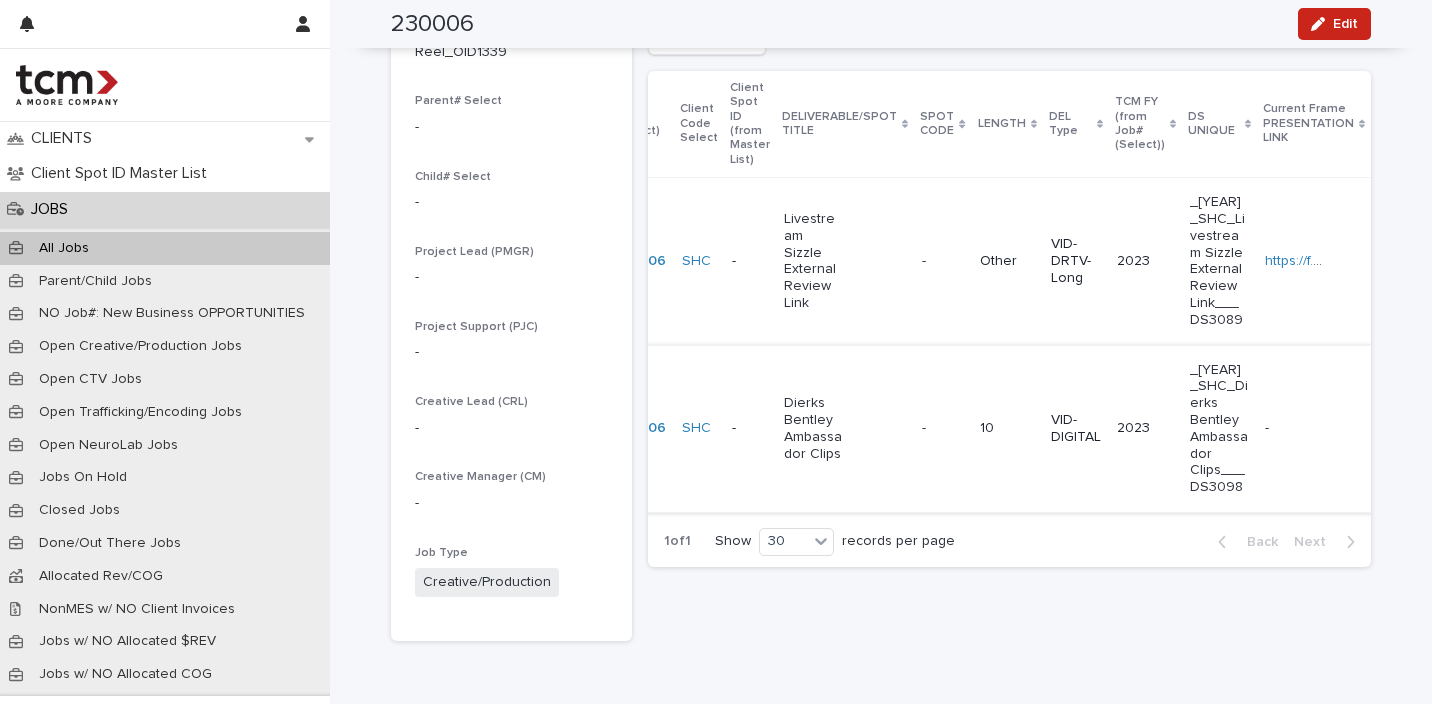 scroll, scrollTop: 0, scrollLeft: 0, axis: both 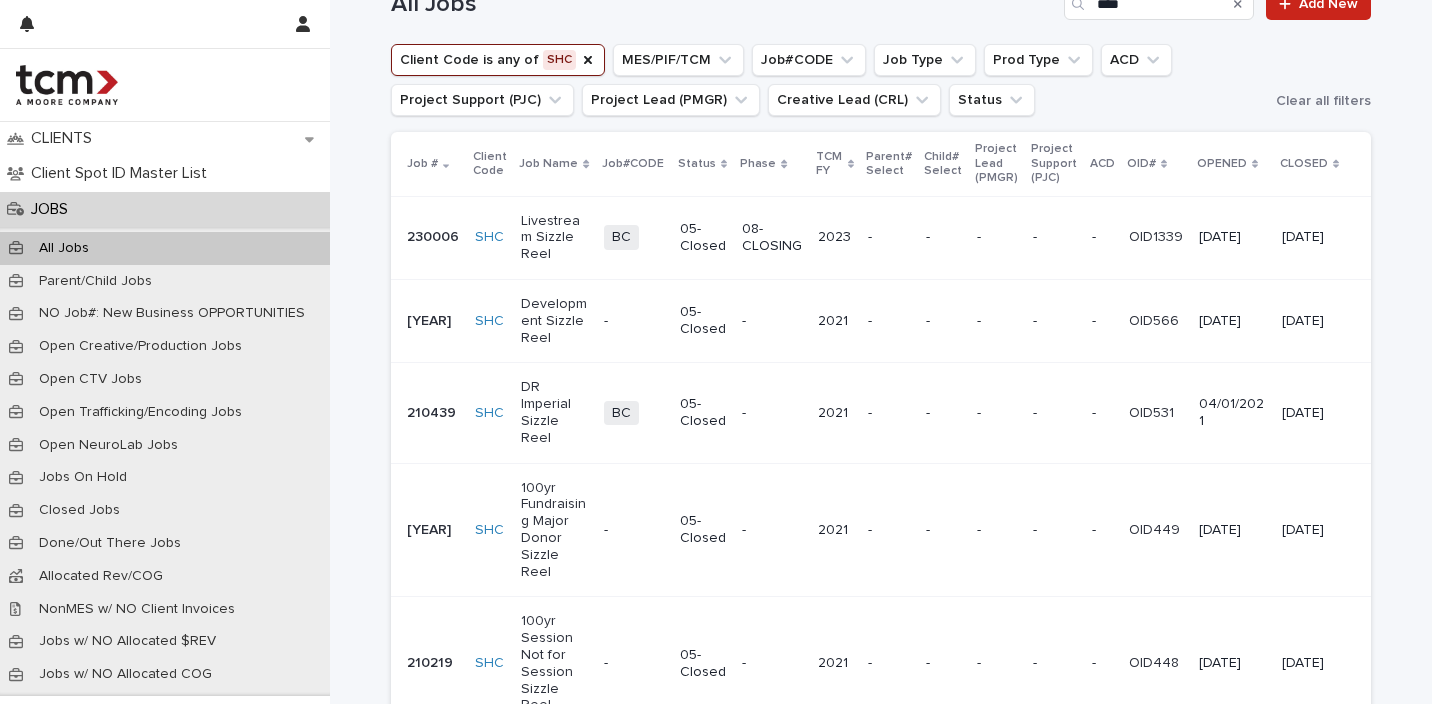 click on "Development Sizzle Reel" at bounding box center [554, 321] 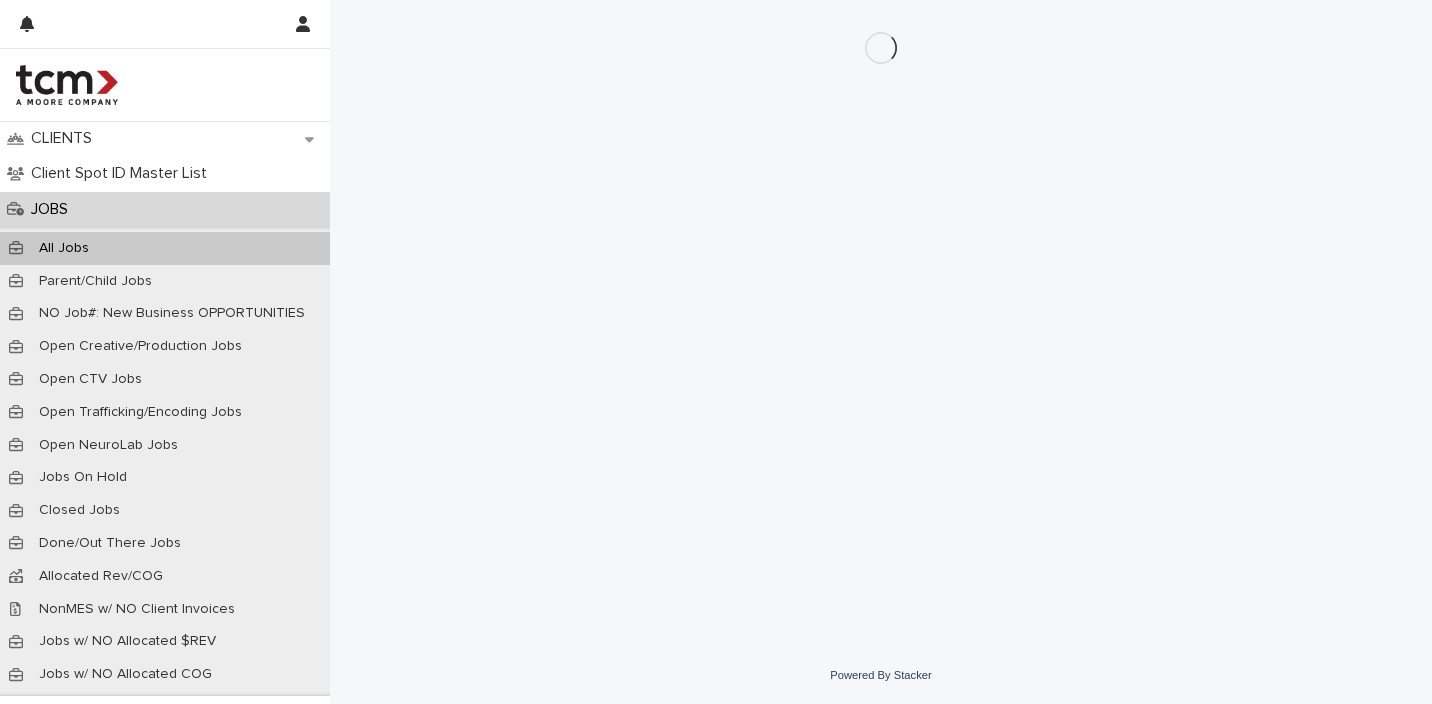 scroll, scrollTop: 0, scrollLeft: 0, axis: both 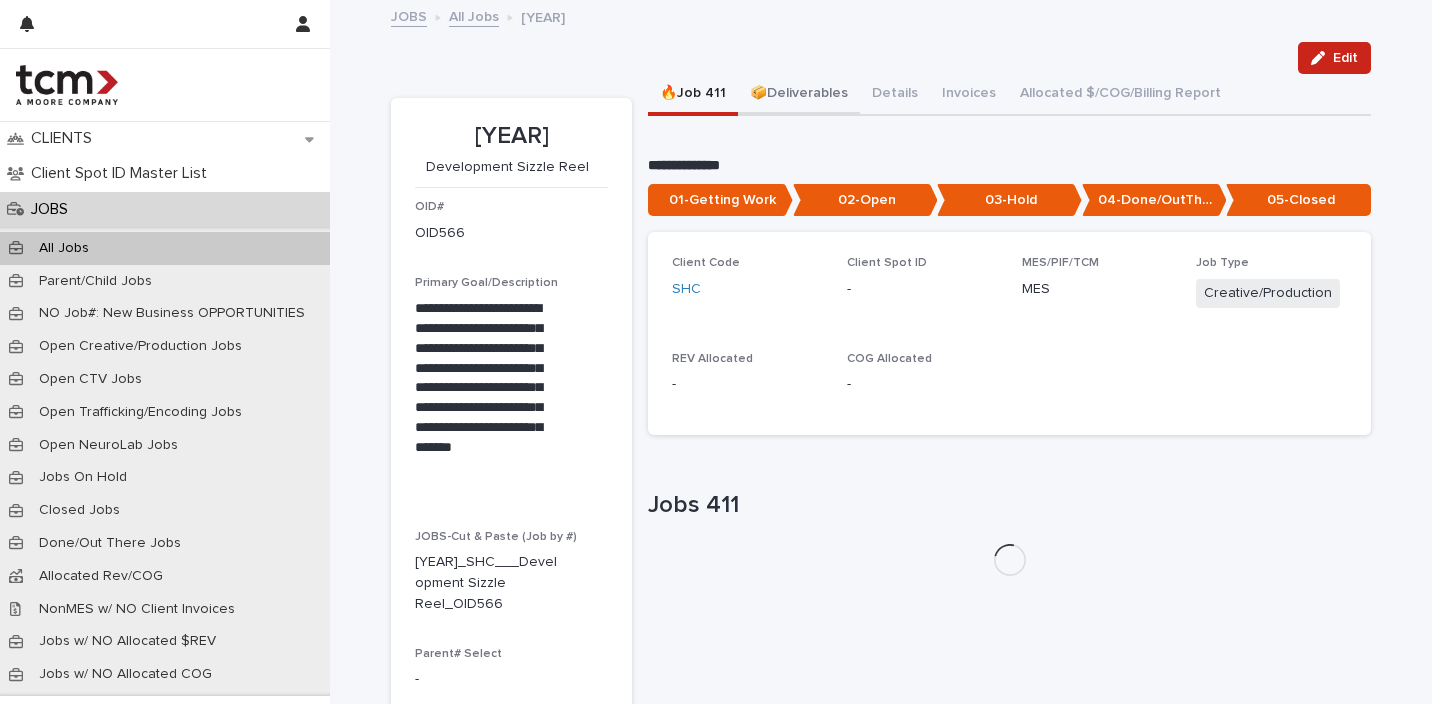 click on "📦Deliverables" at bounding box center (799, 95) 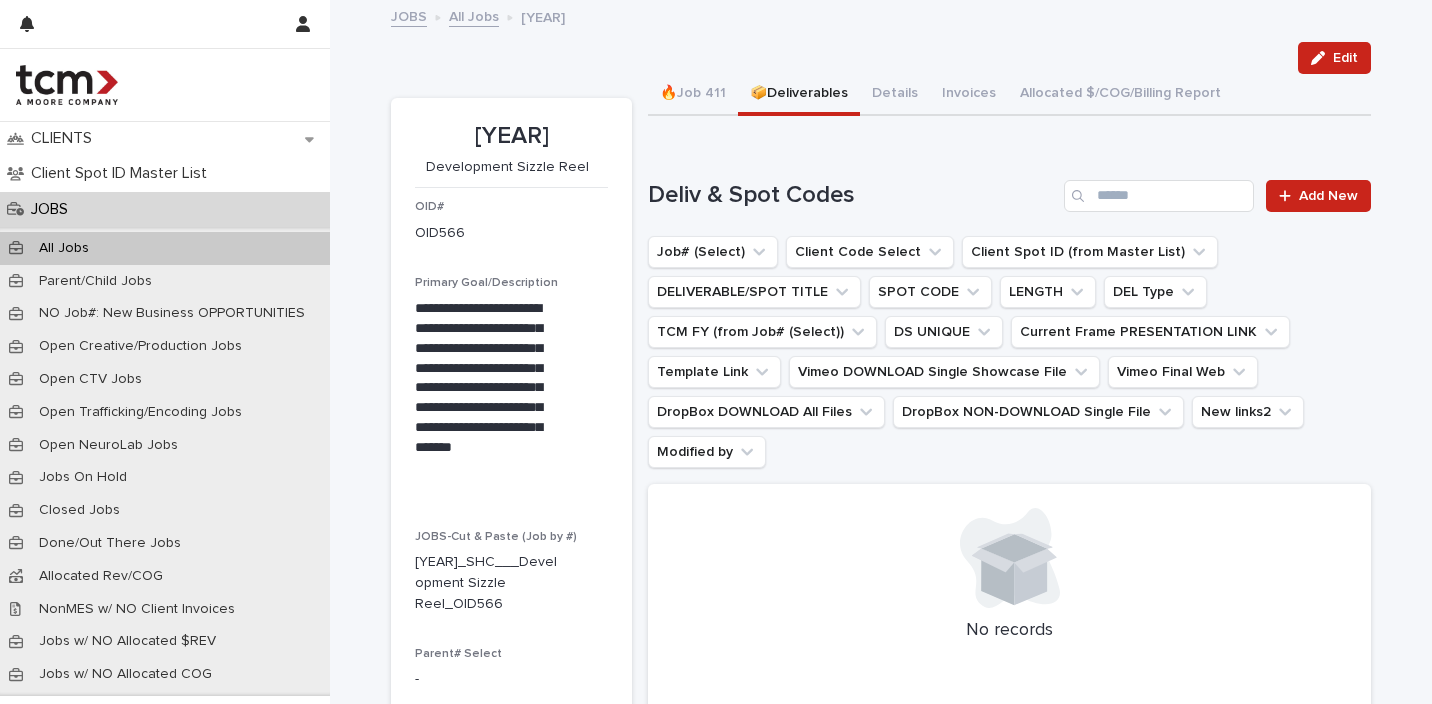 scroll, scrollTop: 14, scrollLeft: 0, axis: vertical 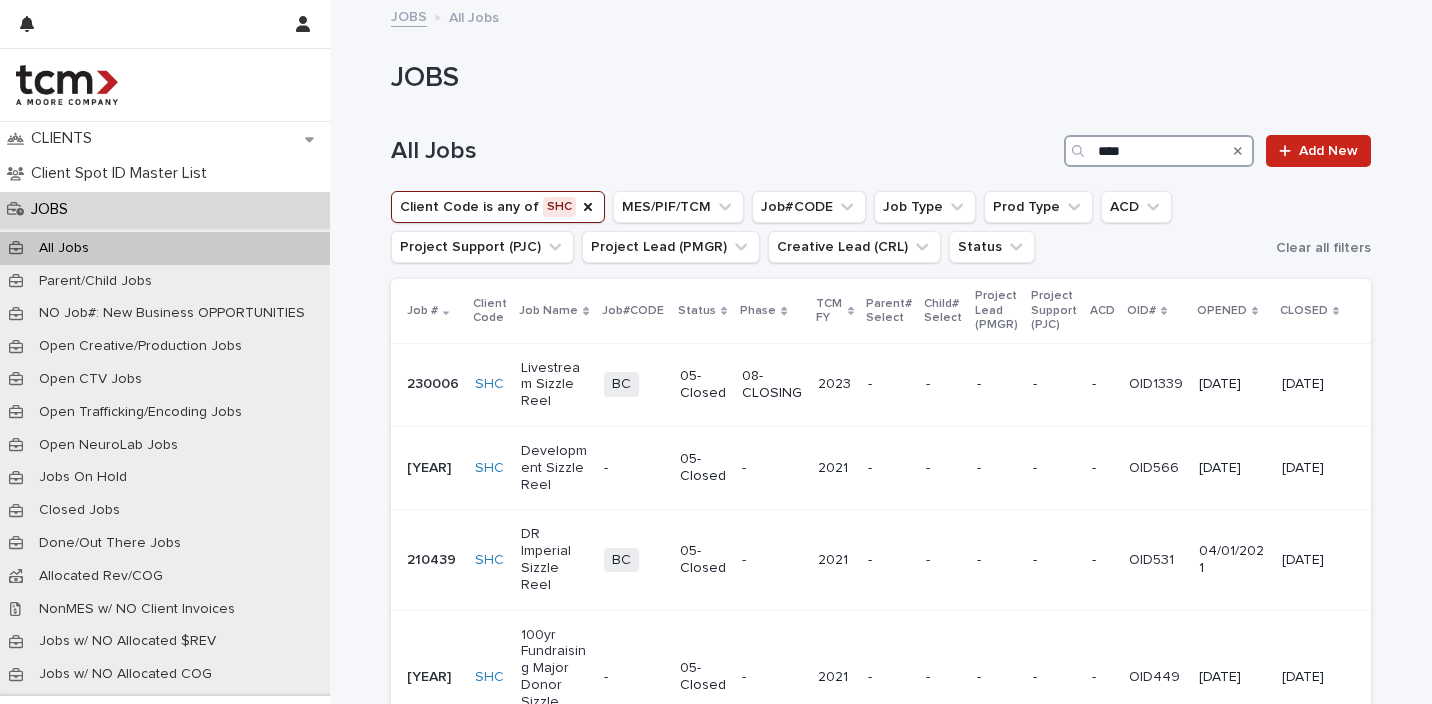 click on "****" at bounding box center [1159, 151] 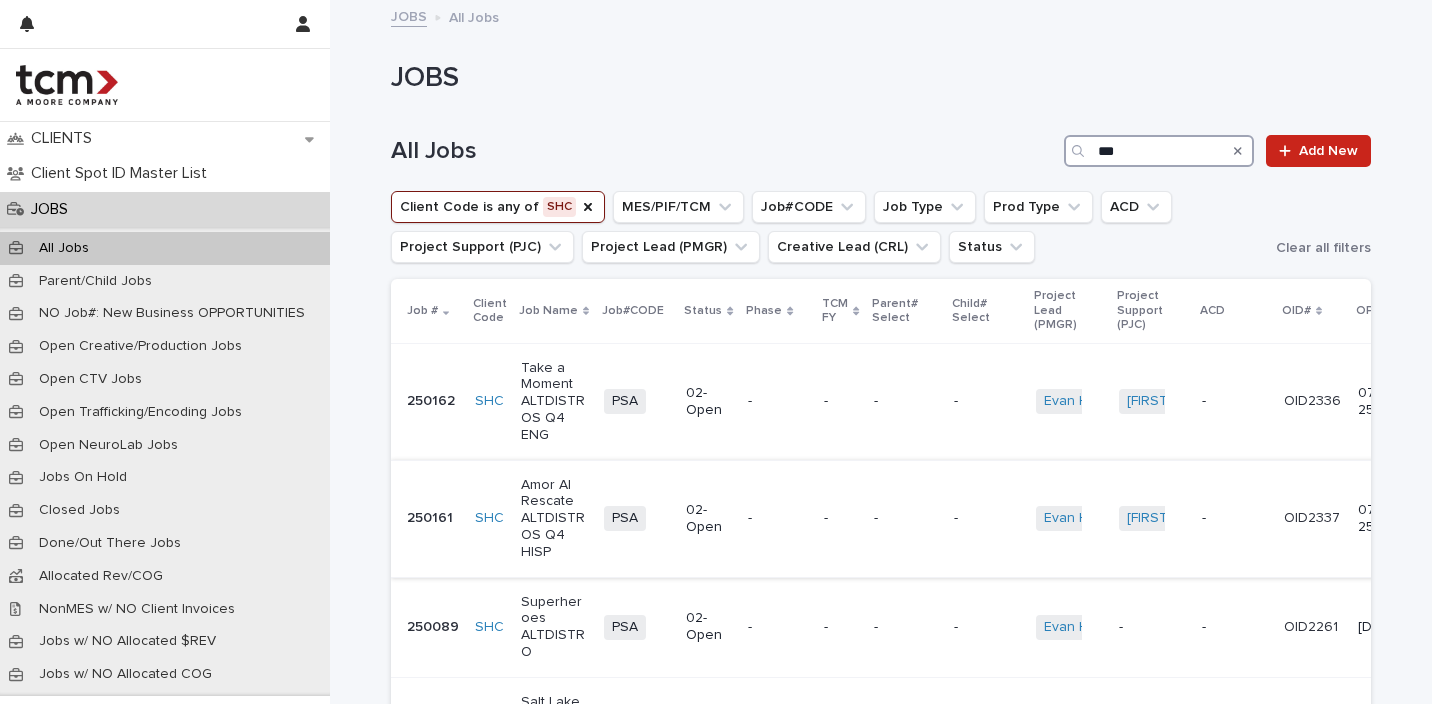 type on "***" 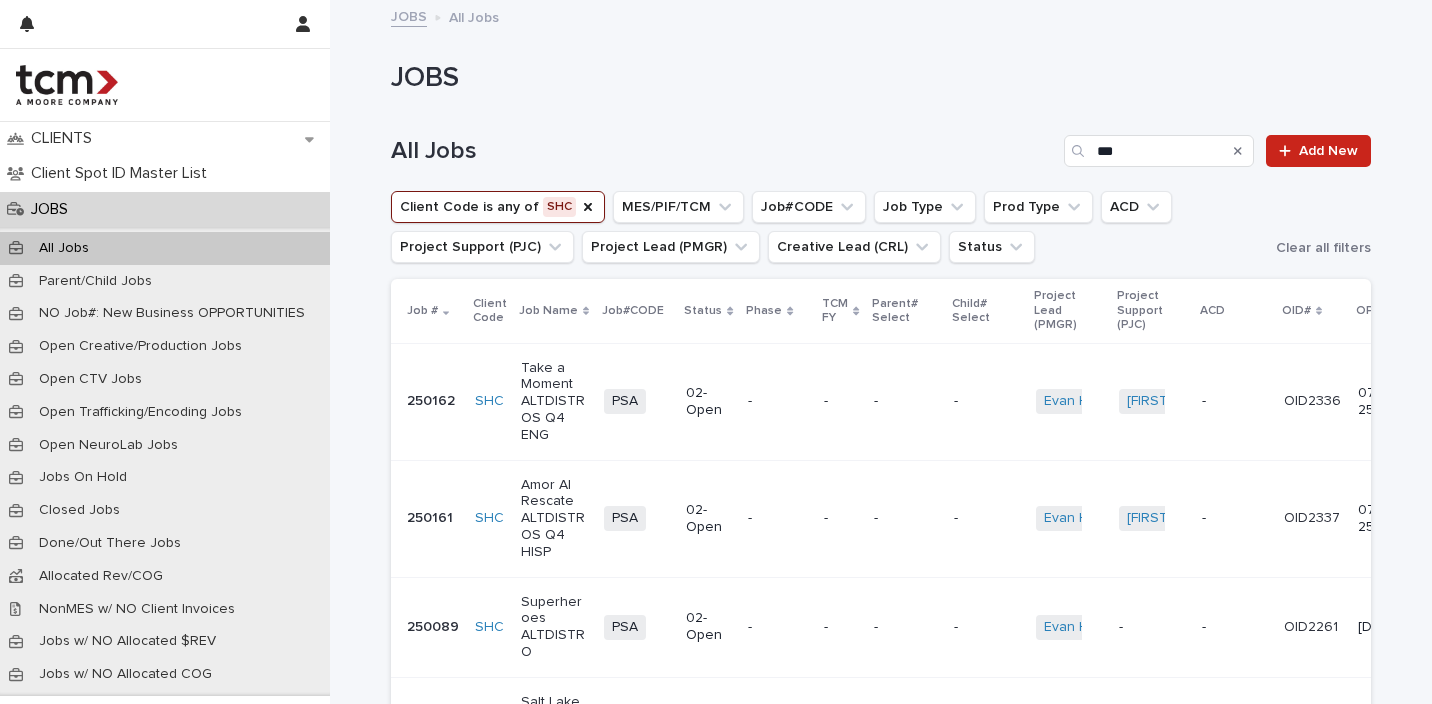 click on "Amor Al Rescate ALTDISTROS Q4 HISP" at bounding box center [554, 519] 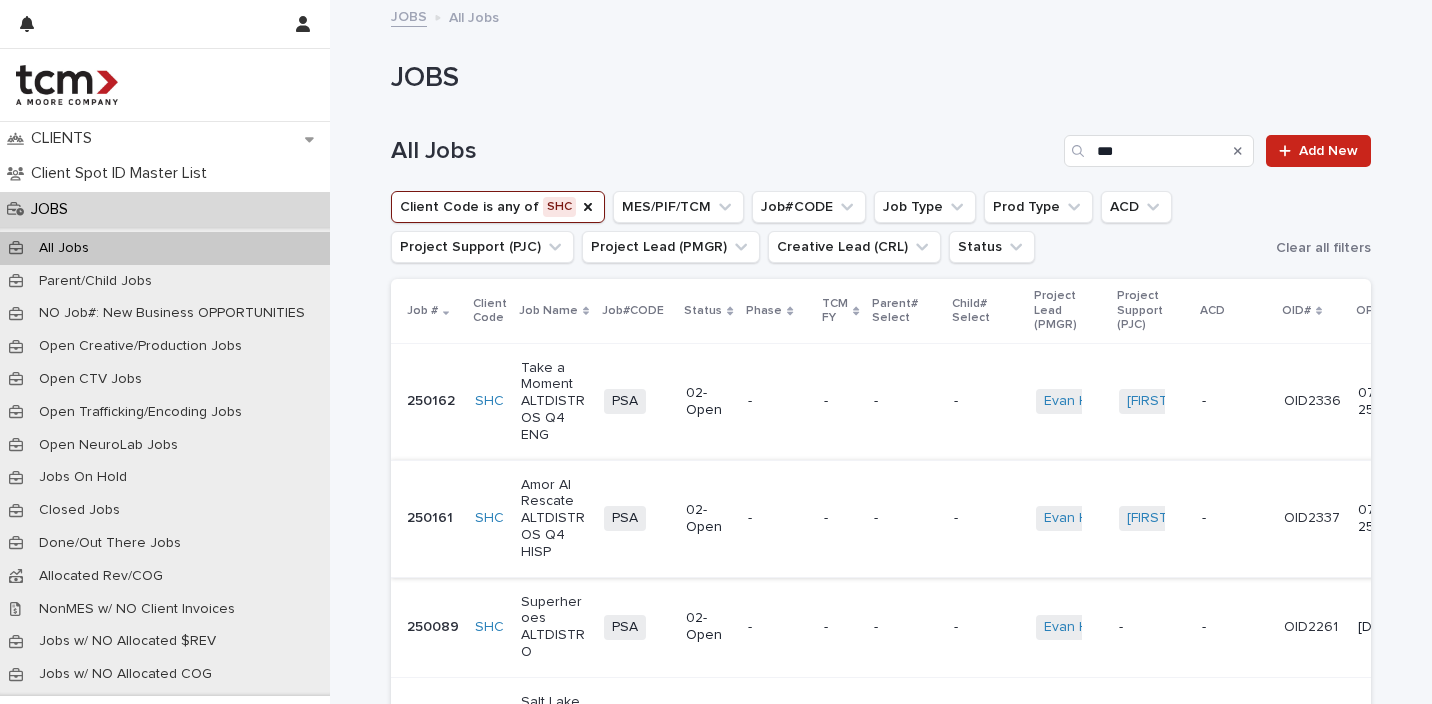 scroll, scrollTop: 1, scrollLeft: 0, axis: vertical 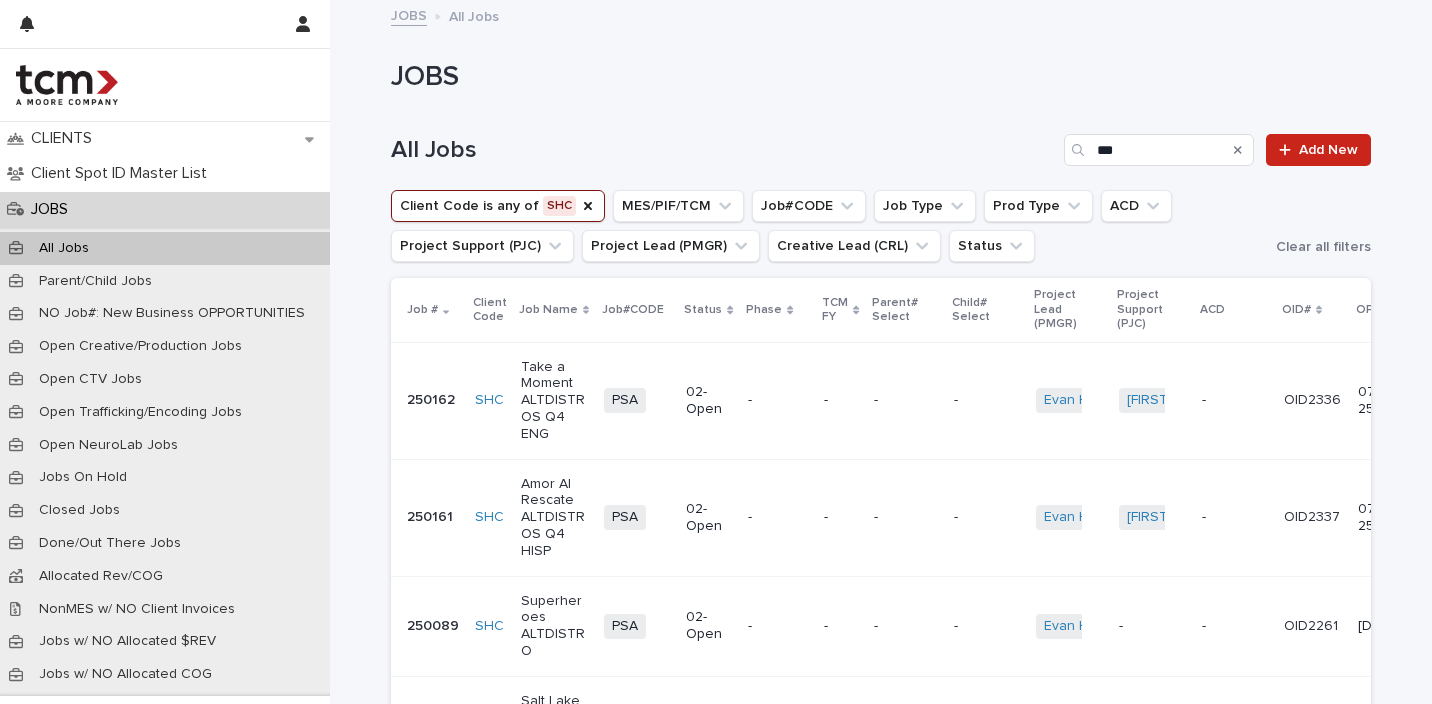 click on "Amor Al Rescate ALTDISTROS Q4 HISP" at bounding box center [554, 518] 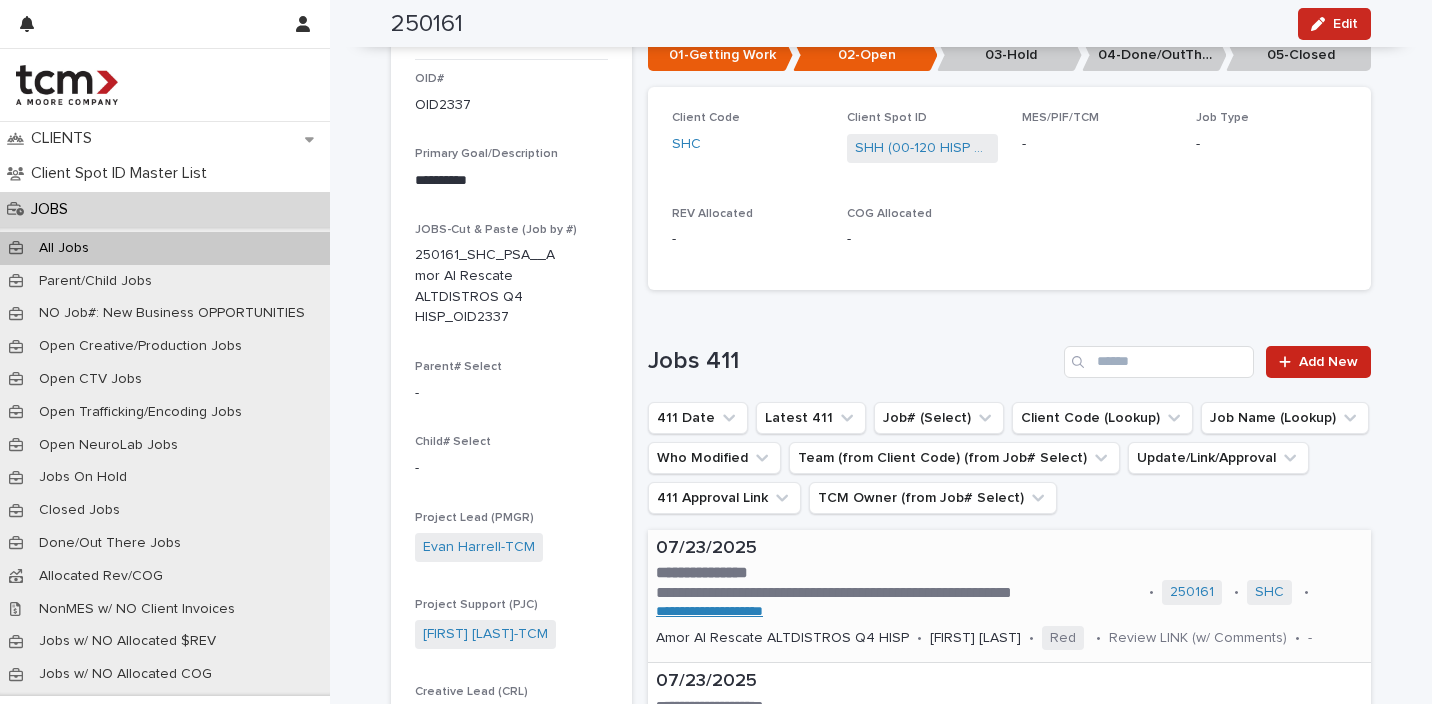 scroll, scrollTop: 0, scrollLeft: 0, axis: both 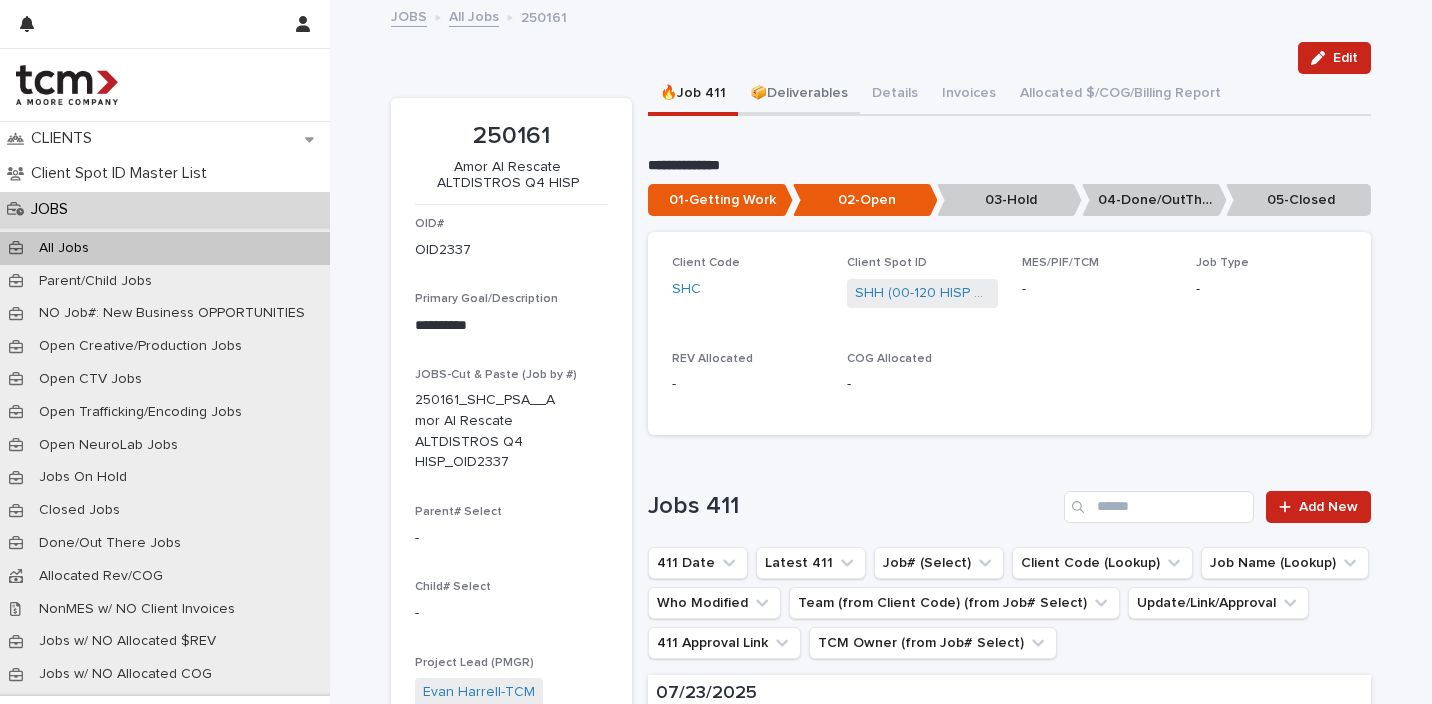 click on "📦Deliverables" at bounding box center [799, 95] 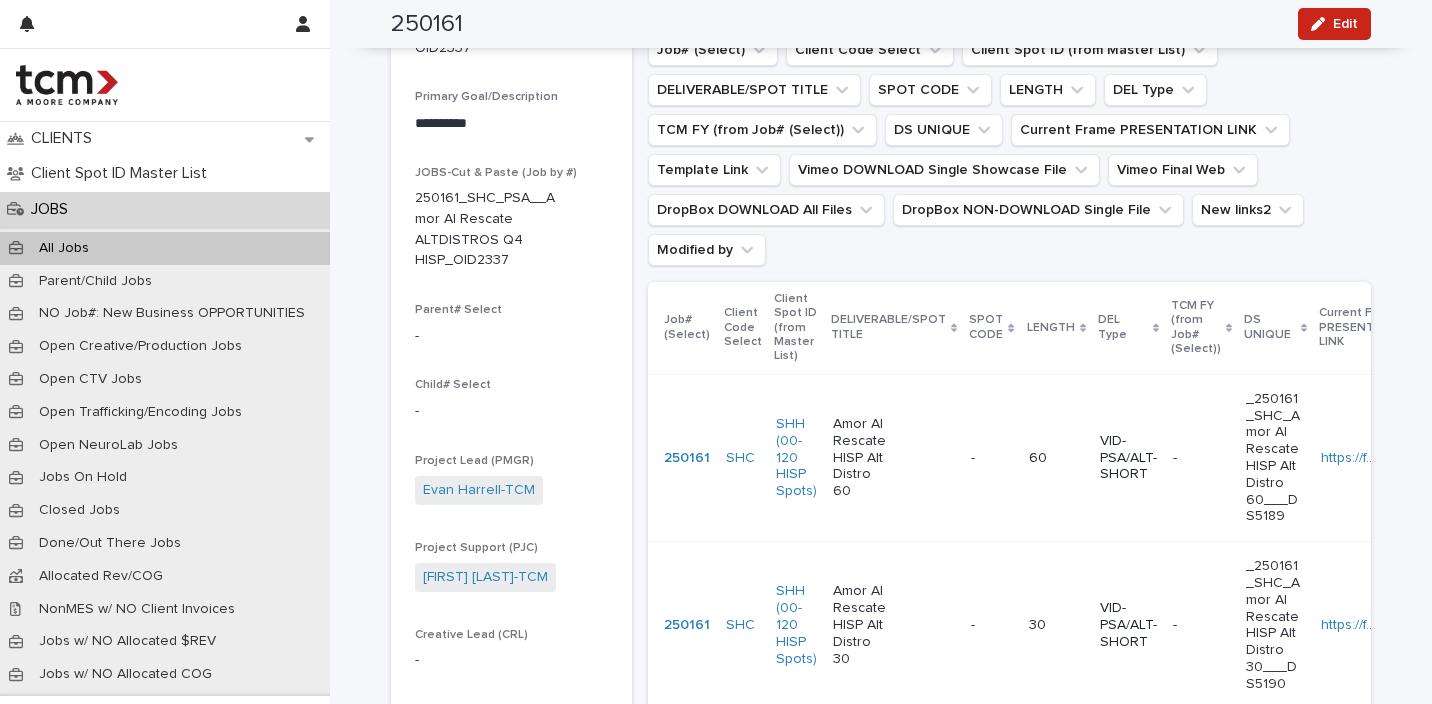 scroll, scrollTop: 233, scrollLeft: 0, axis: vertical 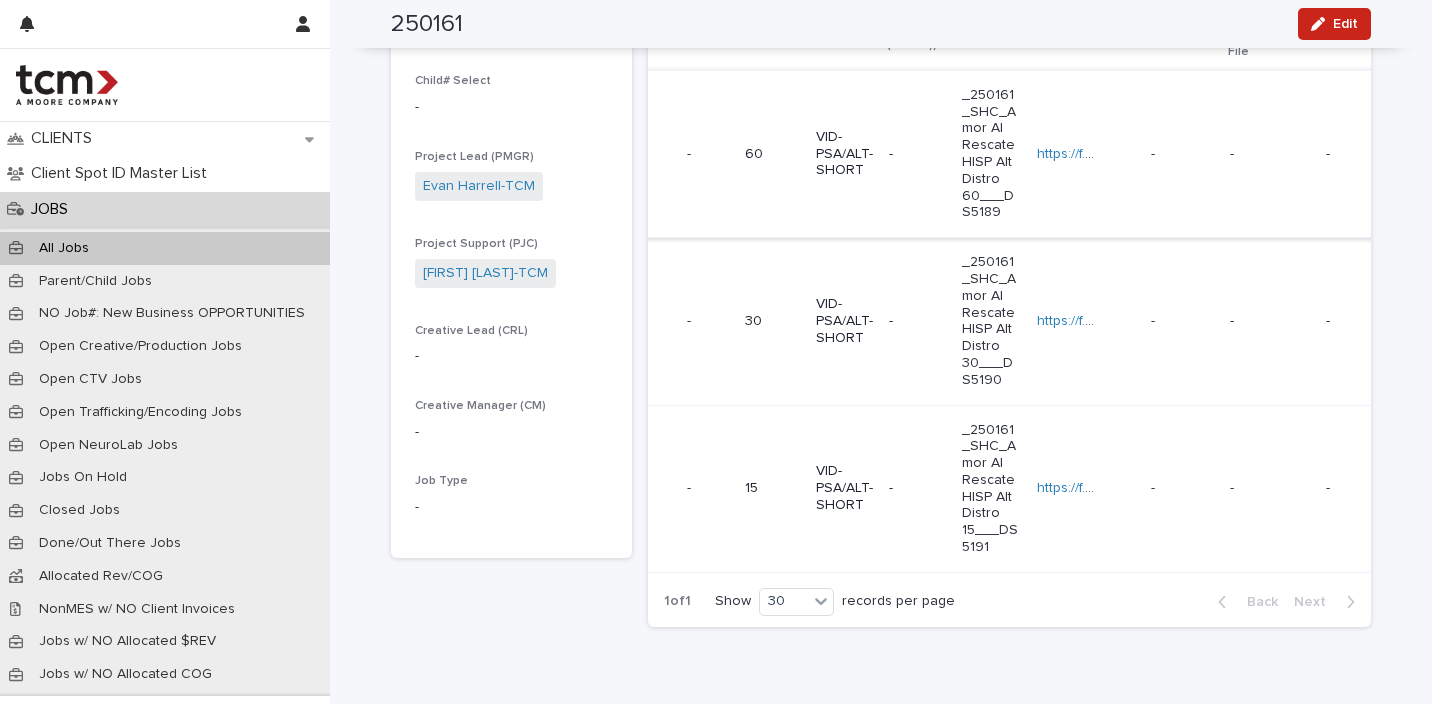 type 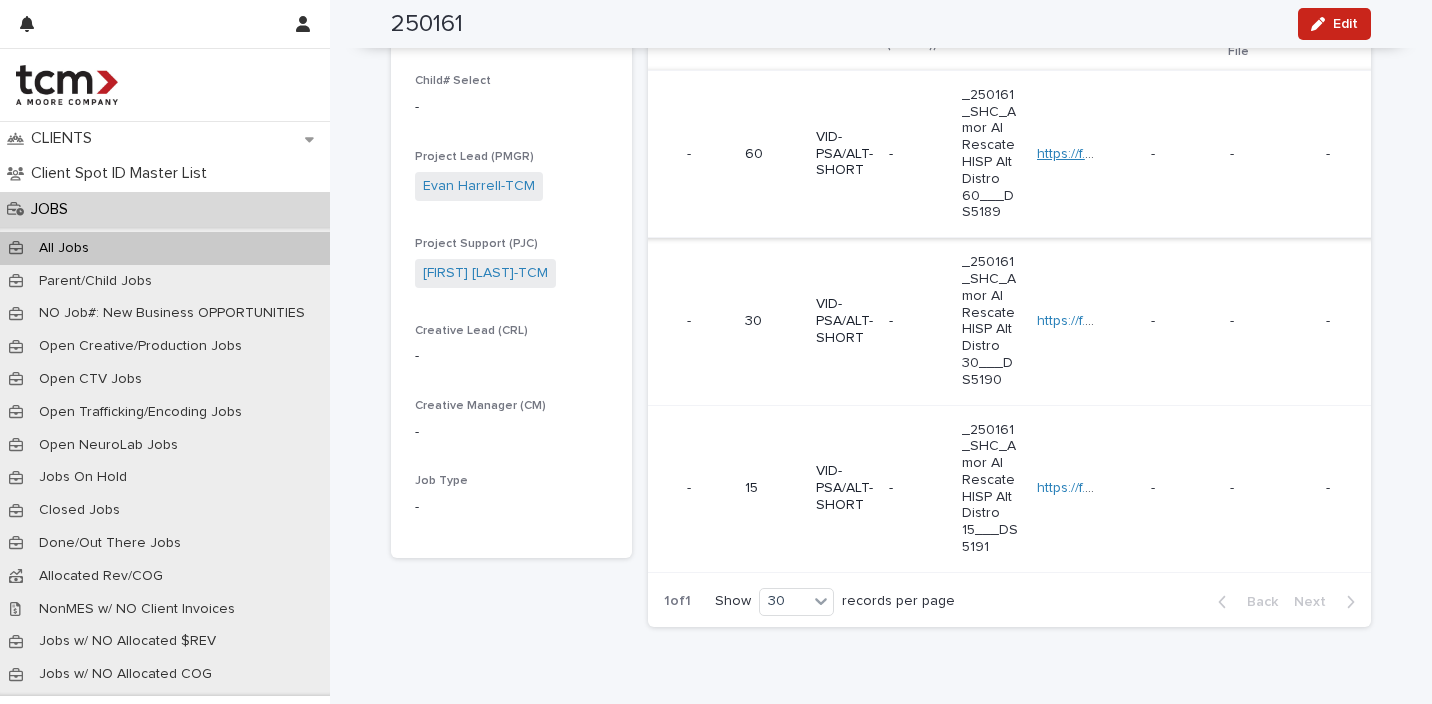 click on "https://f.io/owuBo71j" at bounding box center (1099, 154) 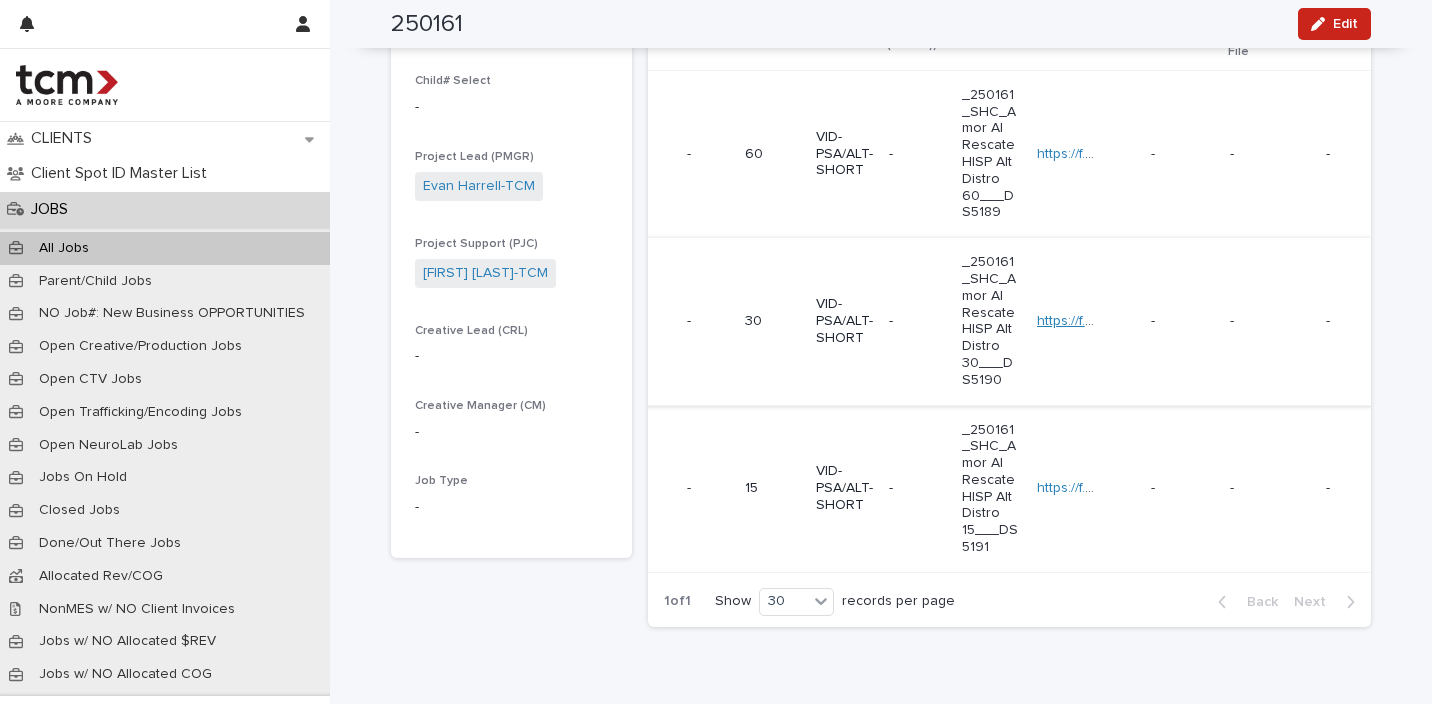 click on "https://f.io/6xIoLV3Q" at bounding box center (1100, 321) 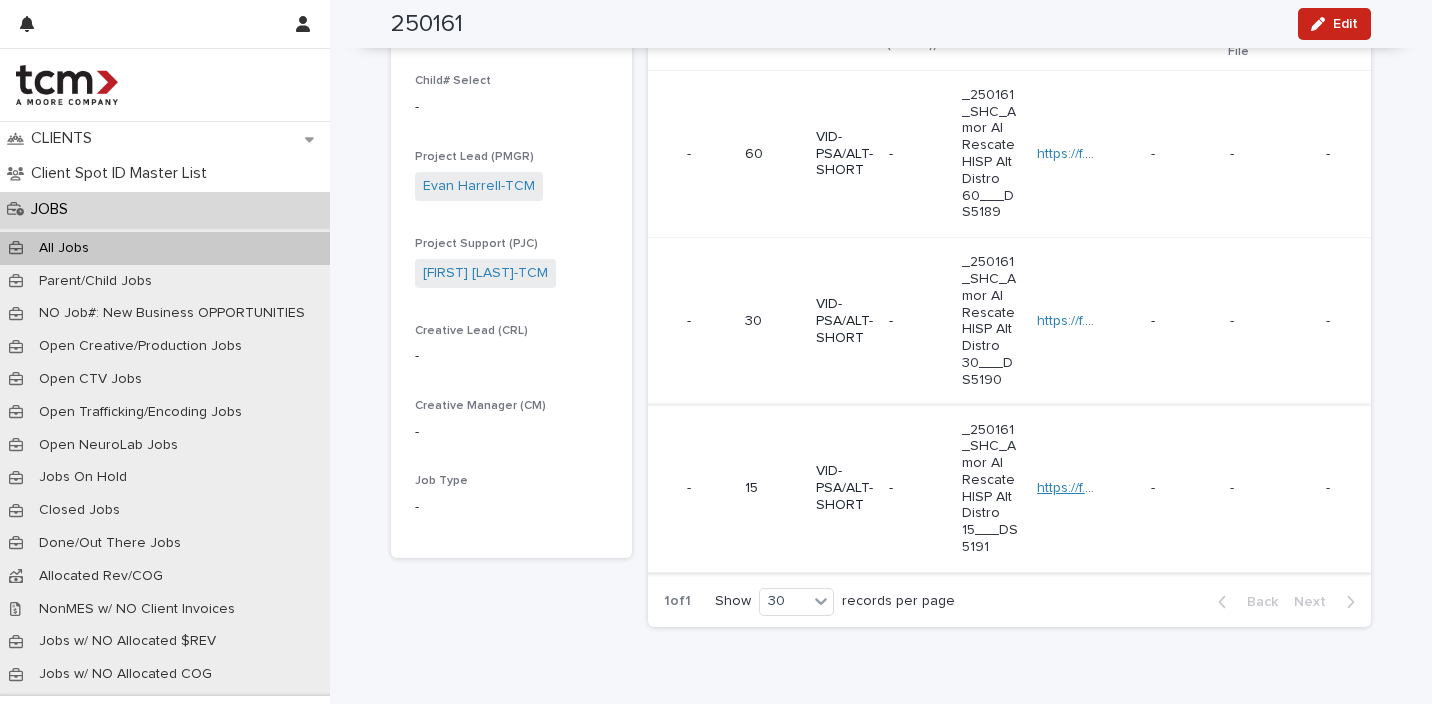 click on "https://f.io/Ua7jrjl7" at bounding box center (1092, 488) 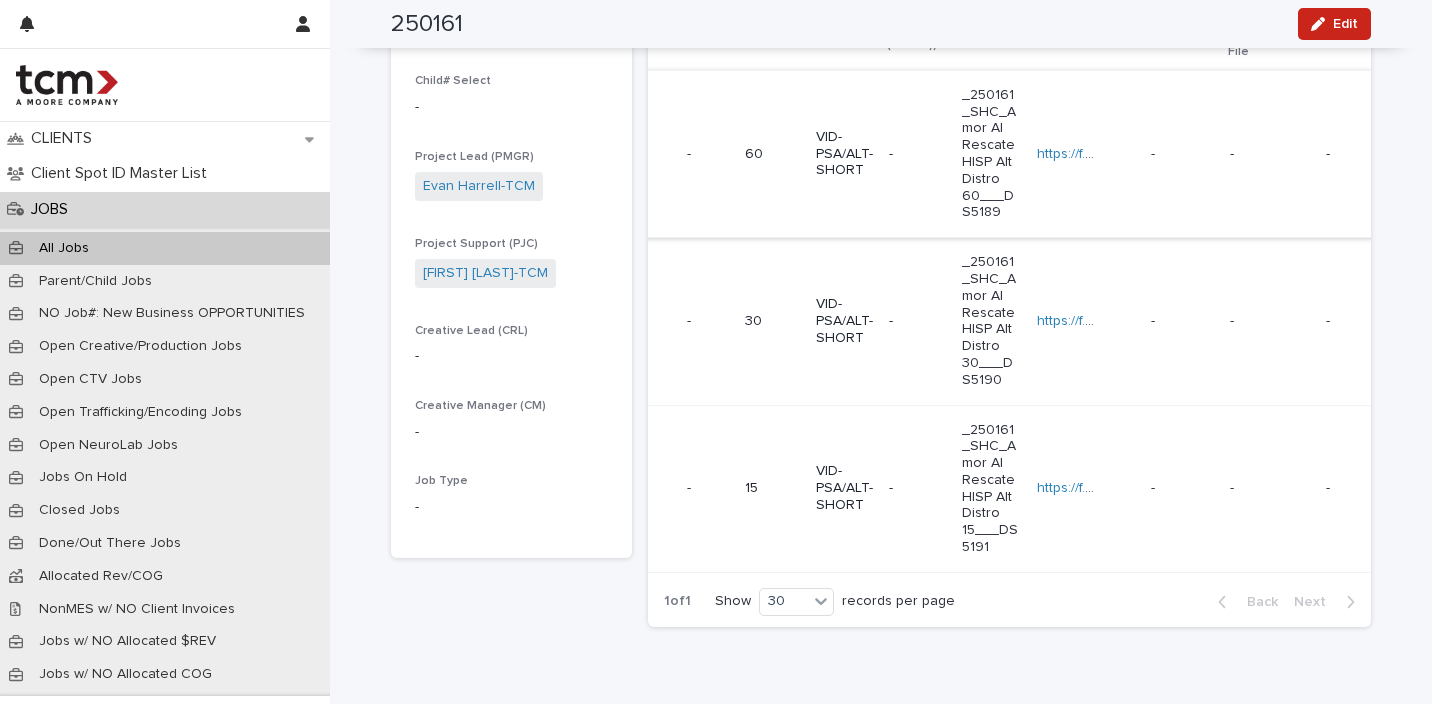 scroll, scrollTop: 0, scrollLeft: 0, axis: both 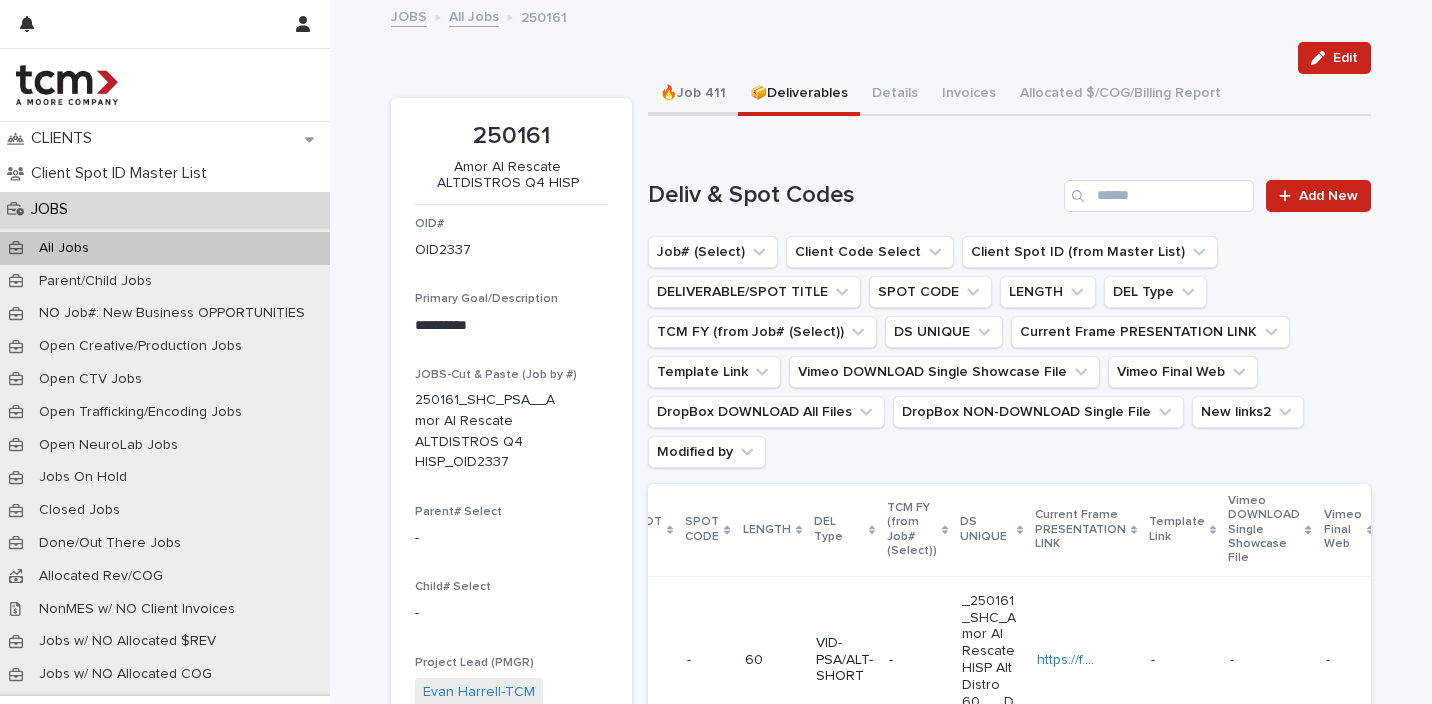 click on "🔥Job 411" at bounding box center (693, 95) 